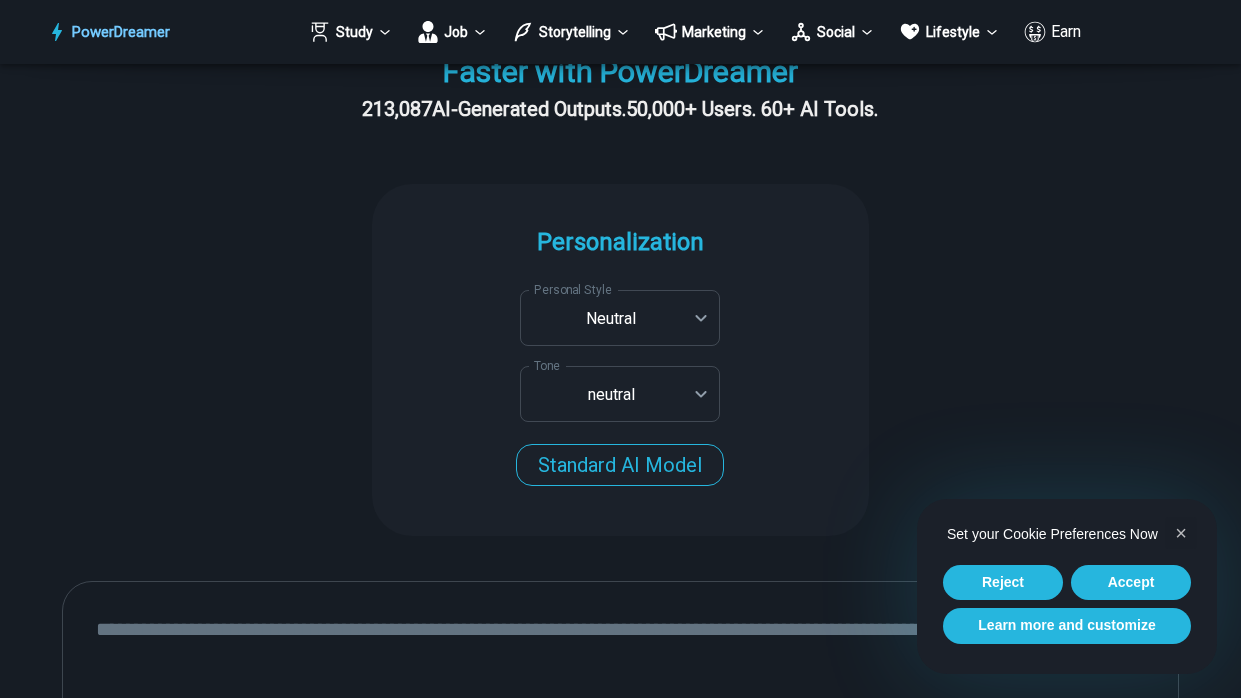 scroll, scrollTop: 469, scrollLeft: 0, axis: vertical 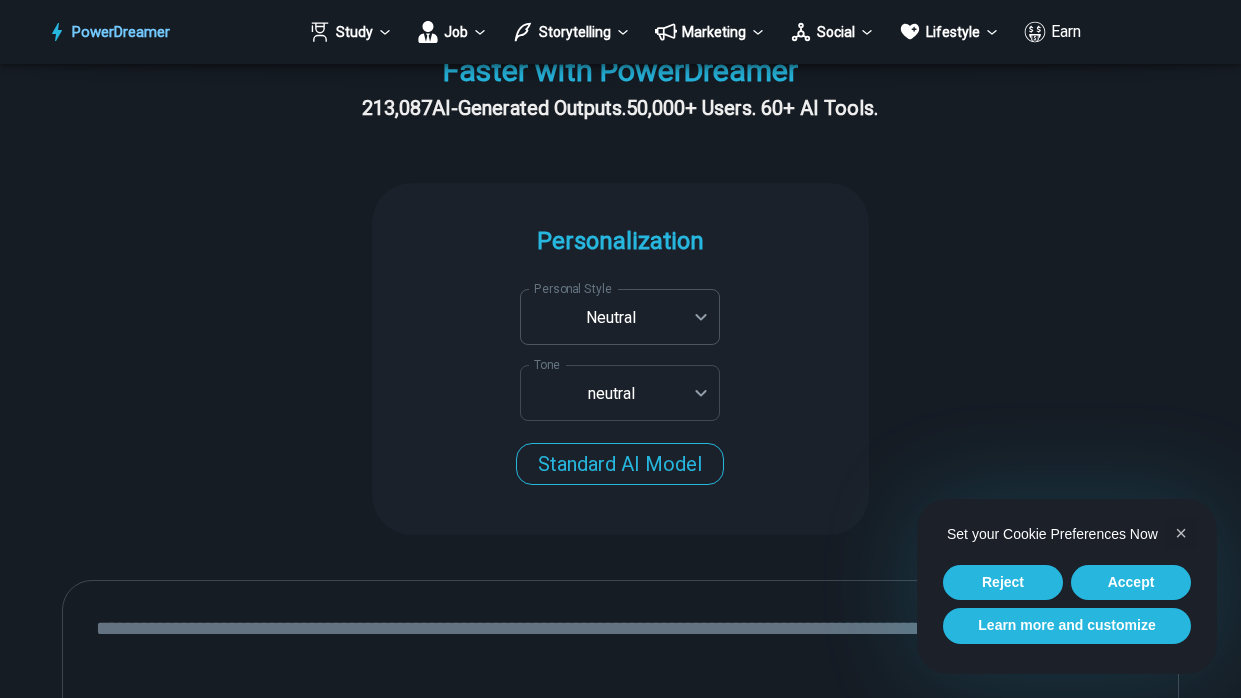 click on "**********" at bounding box center (620, -120) 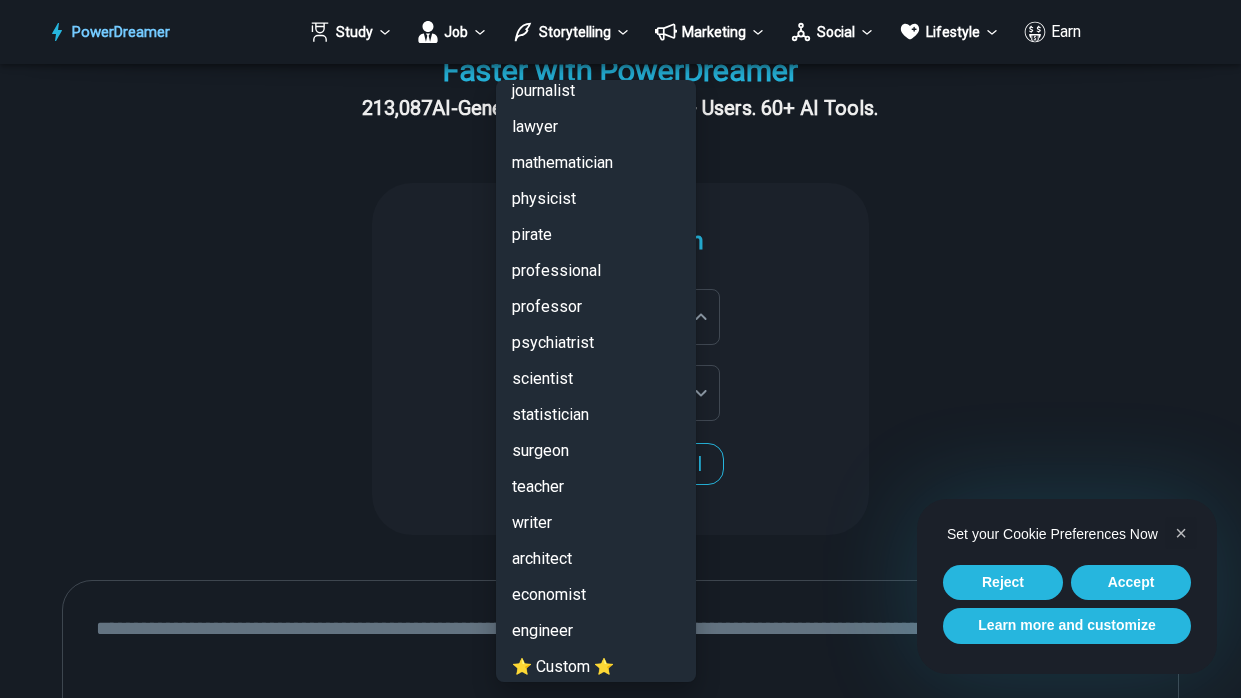 scroll, scrollTop: 4702, scrollLeft: 0, axis: vertical 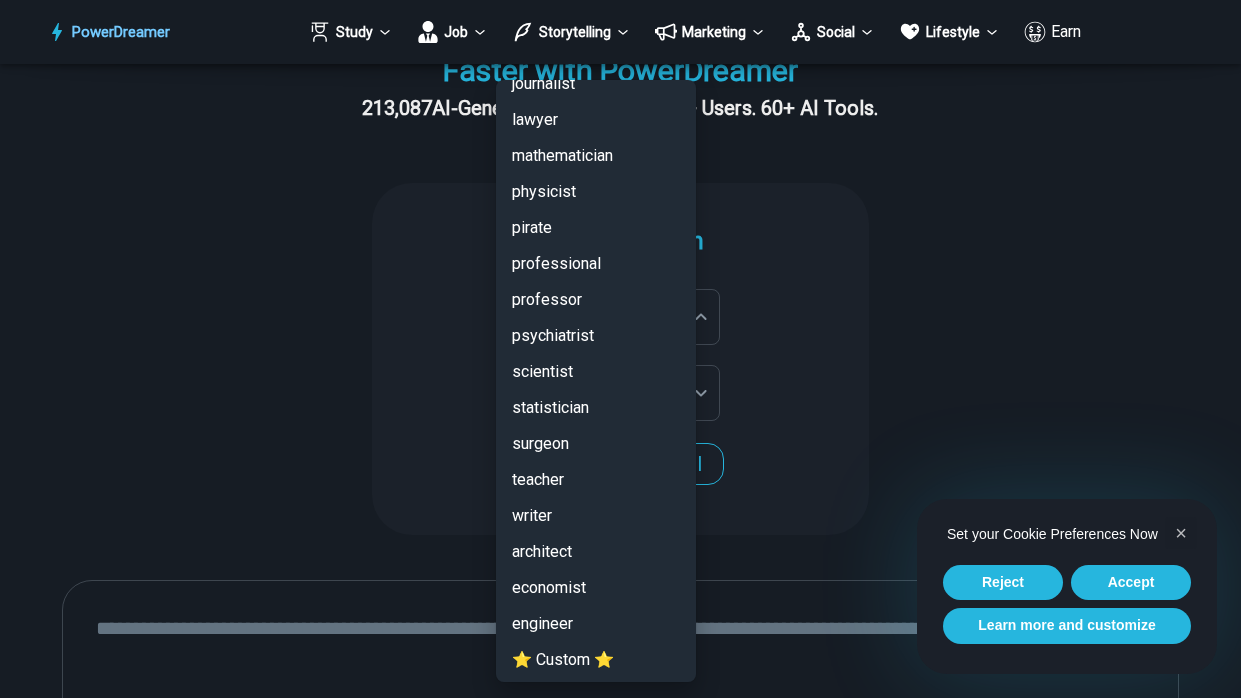 click on "⭐ Custom ⭐" at bounding box center [596, 660] 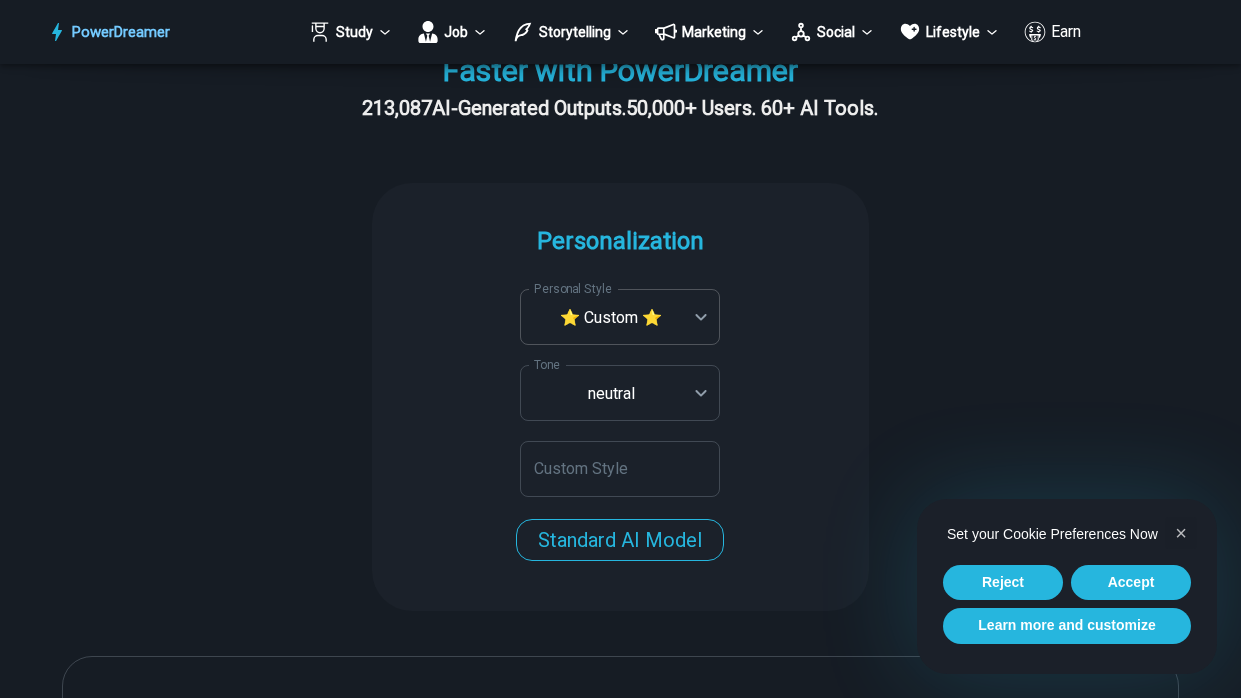 click on "**********" at bounding box center [620, -120] 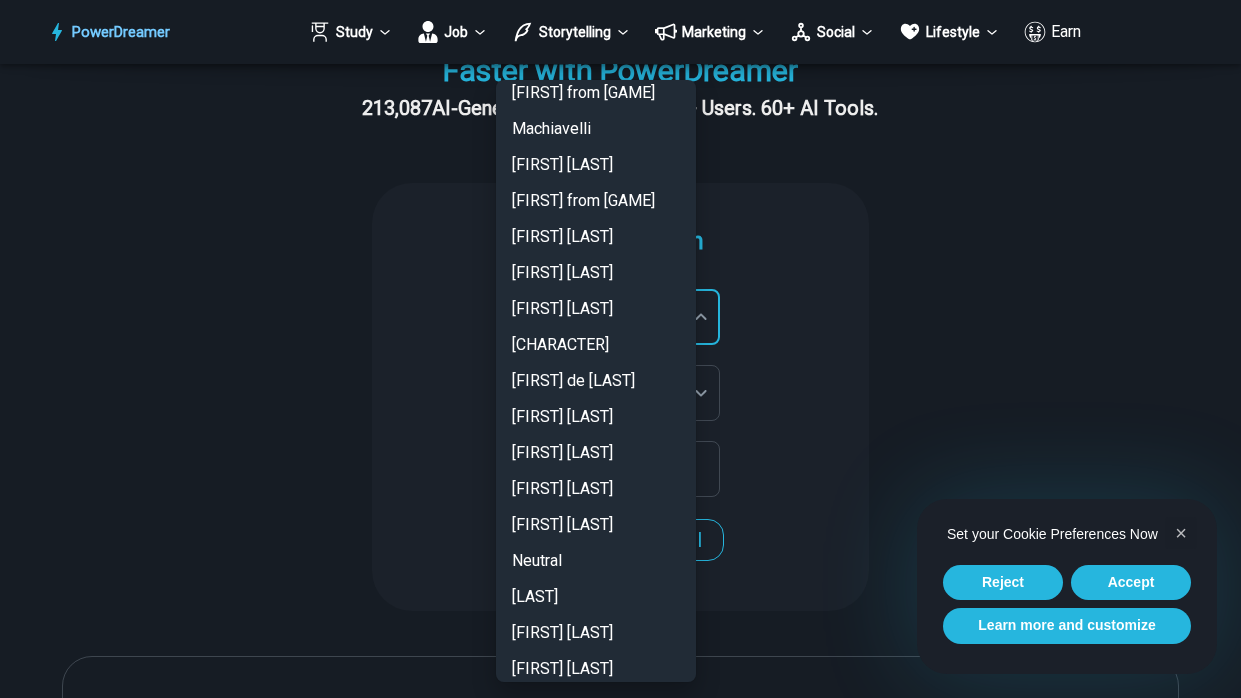 scroll, scrollTop: 2426, scrollLeft: 0, axis: vertical 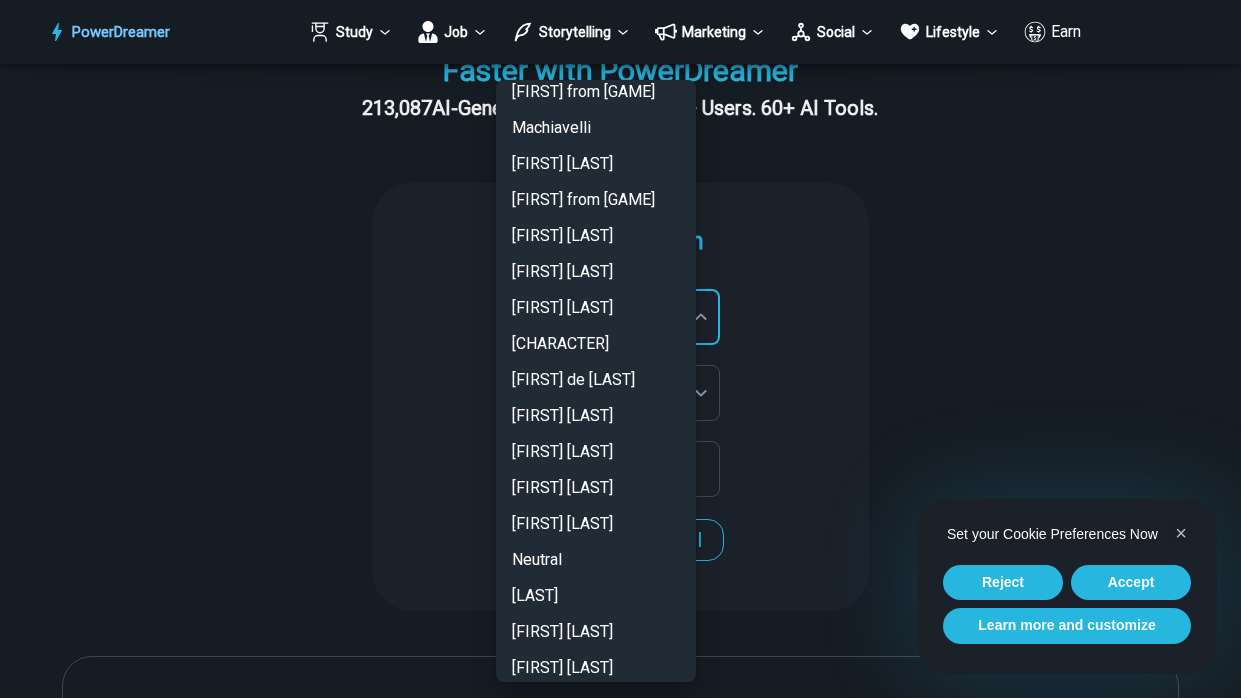 click on "[CHARACTER]" at bounding box center (596, 344) 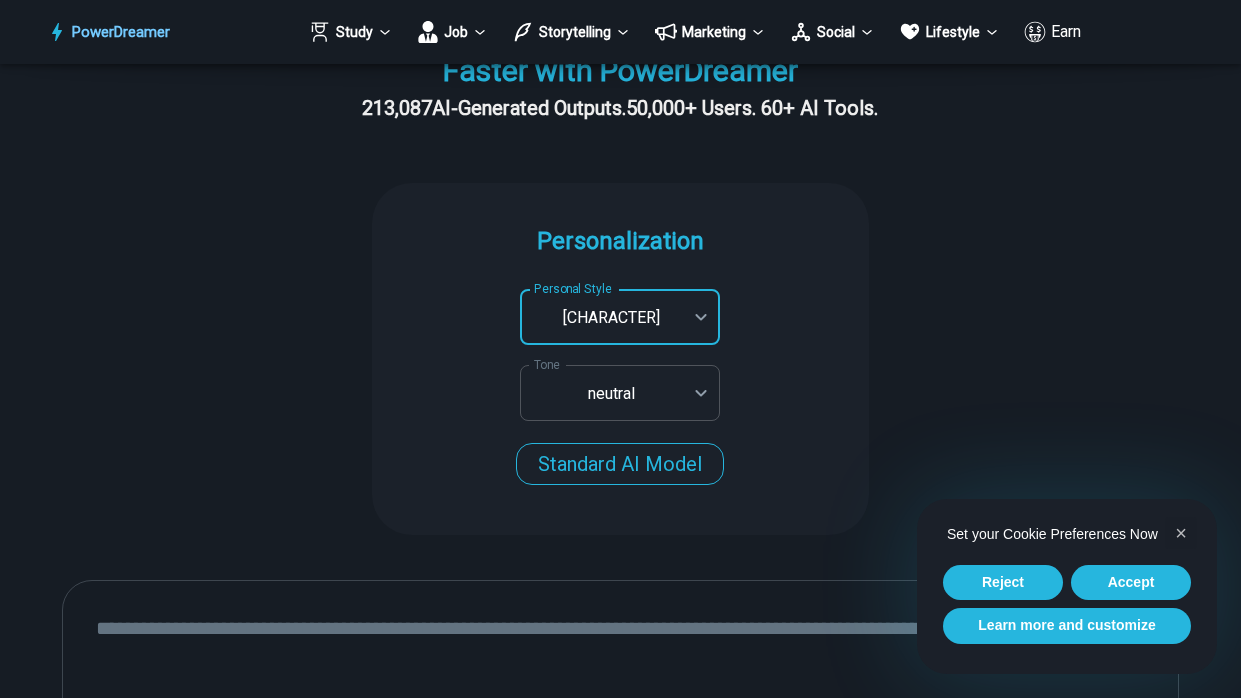 click on "**********" at bounding box center [620, -120] 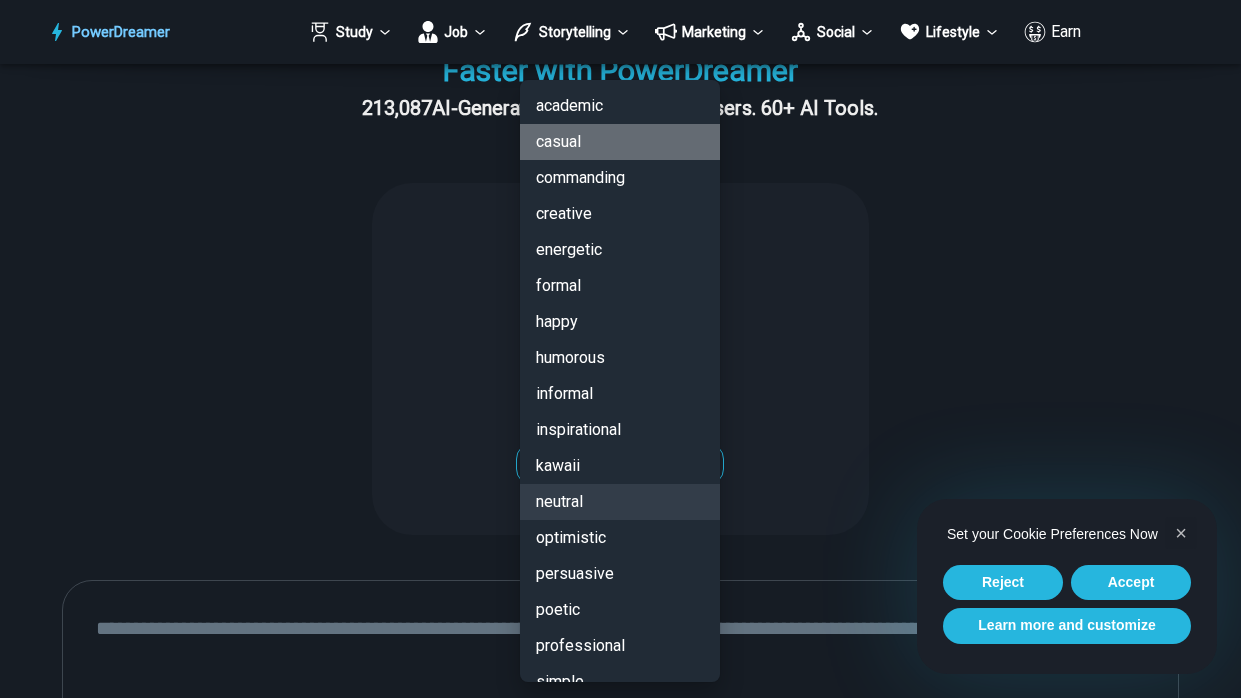 click on "casual" at bounding box center (620, 142) 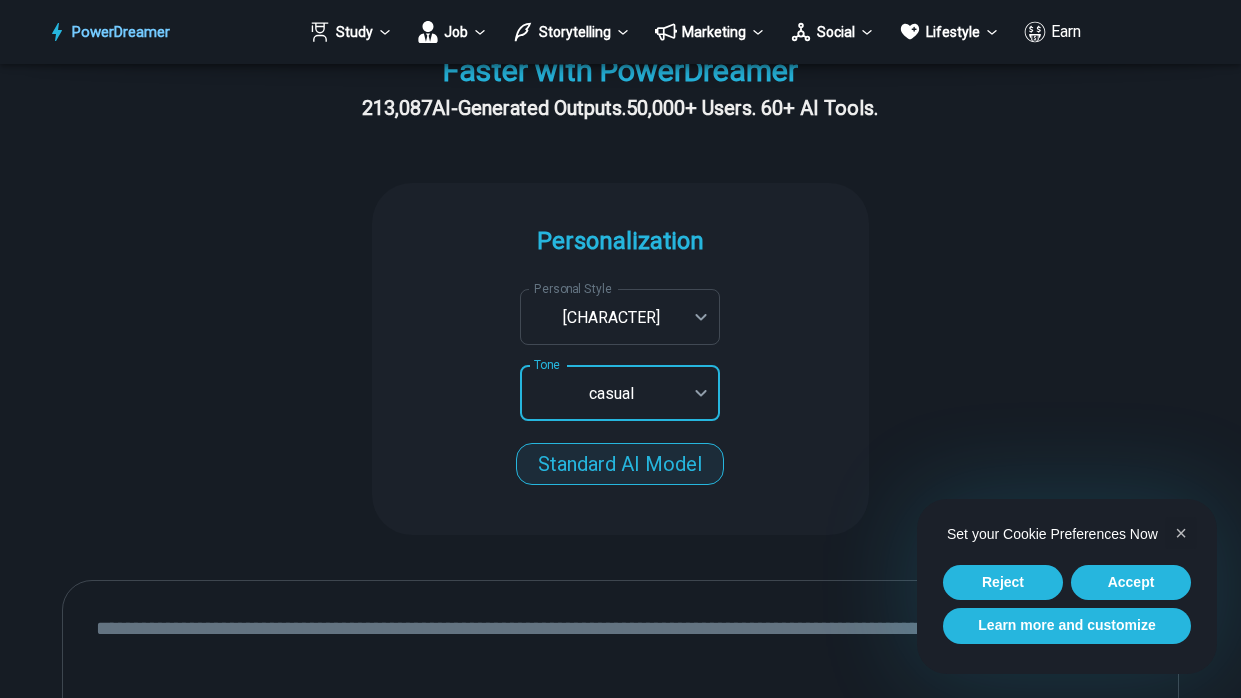 click on "Standard AI Model" at bounding box center [620, 464] 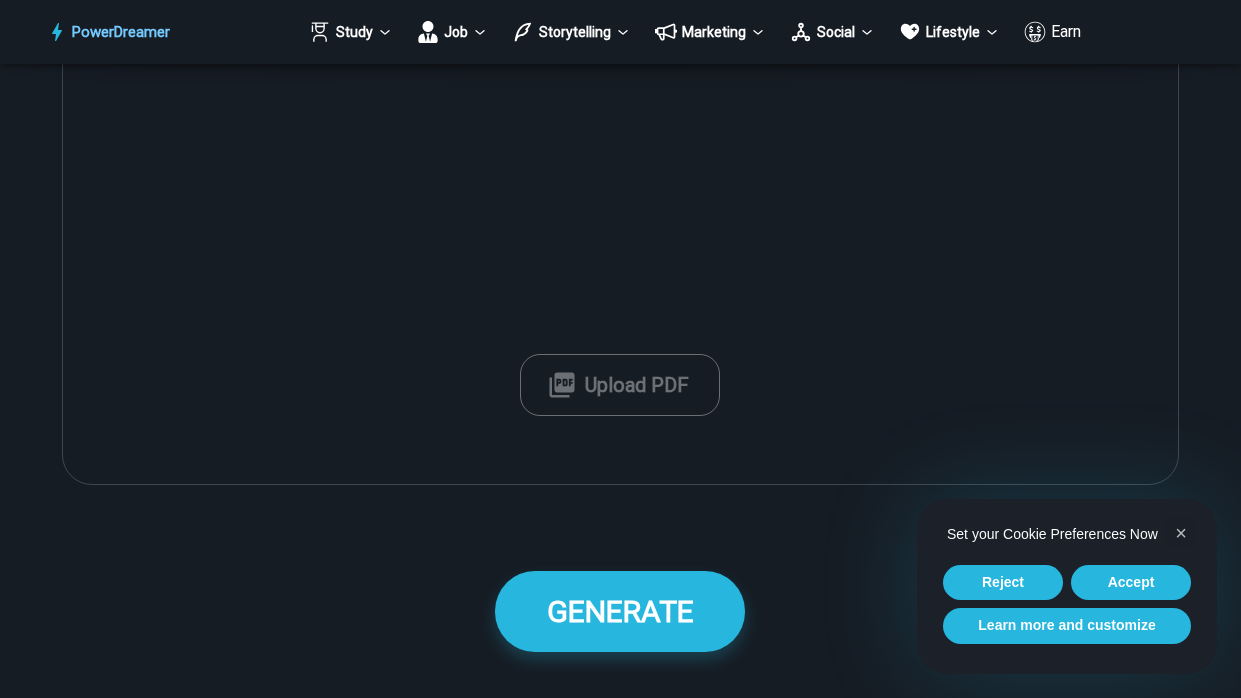 scroll, scrollTop: 1107, scrollLeft: 0, axis: vertical 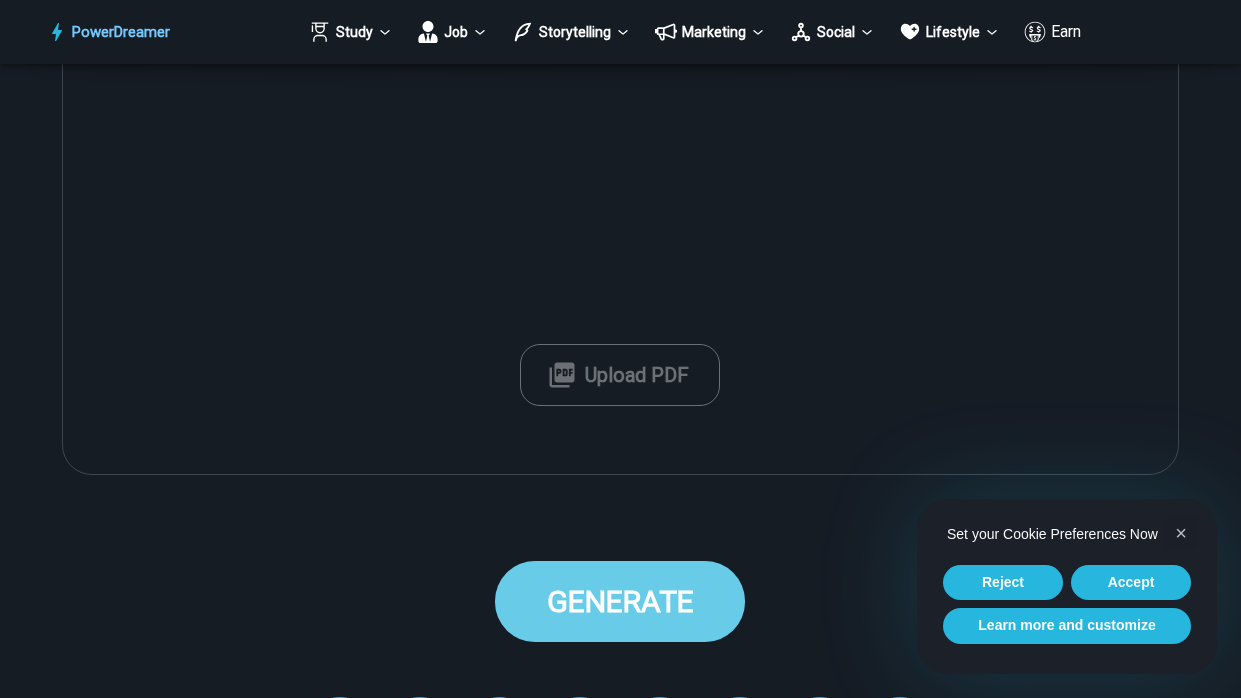 click on "GENERATE" at bounding box center (620, 601) 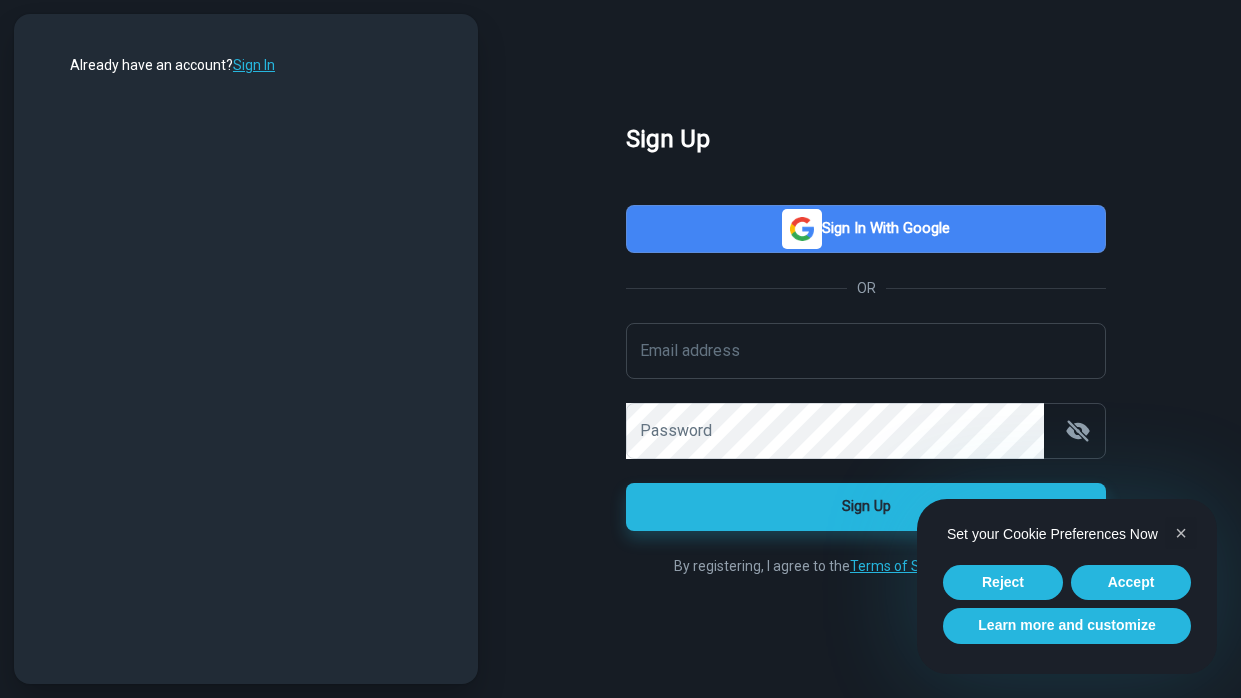 scroll, scrollTop: 0, scrollLeft: 0, axis: both 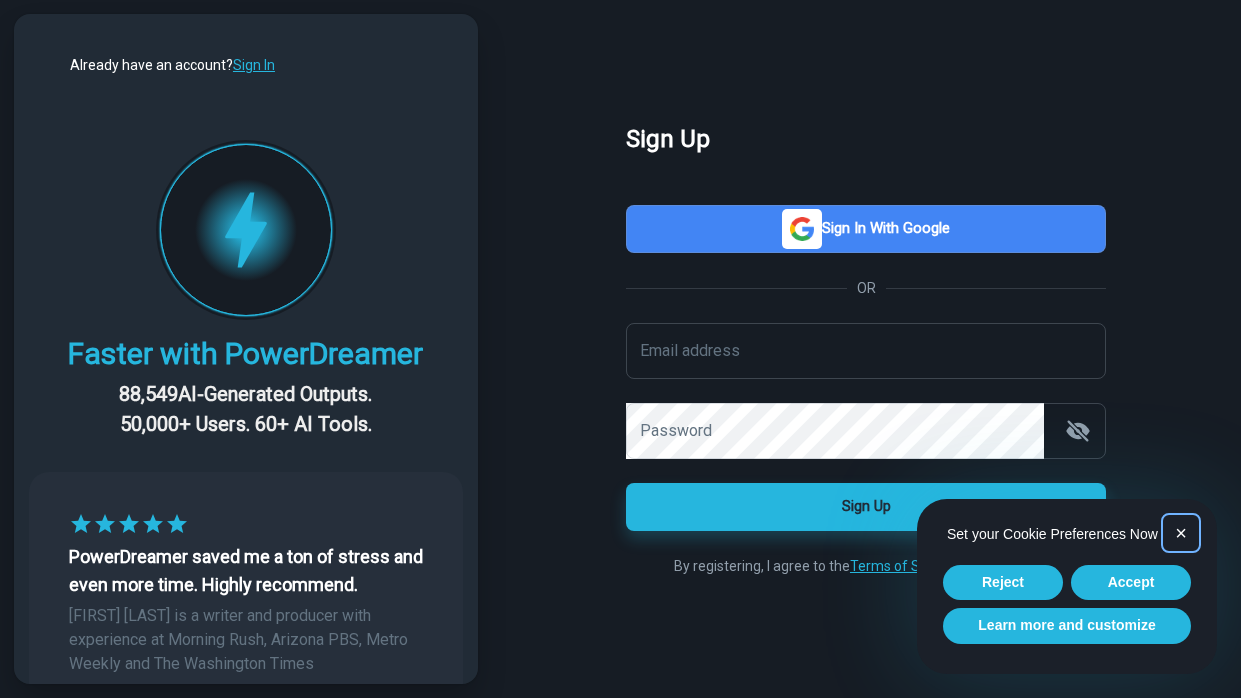 click on "×" at bounding box center [1181, 533] 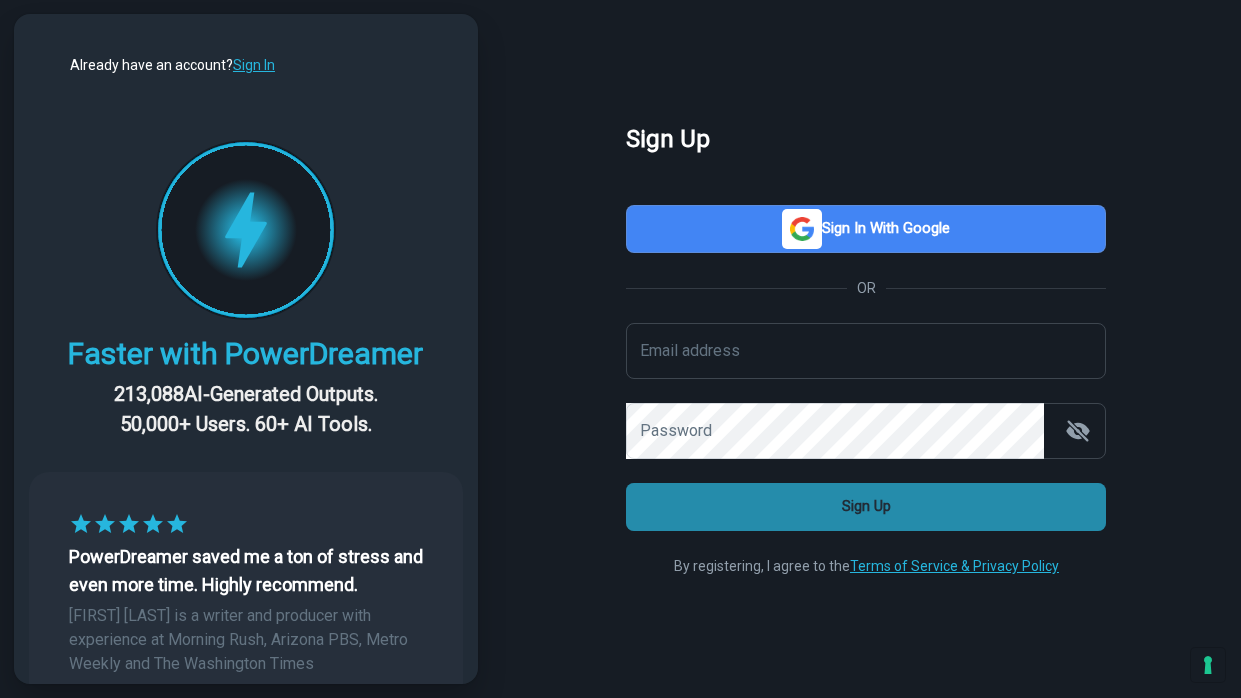 click on "Sign Up" at bounding box center (866, 507) 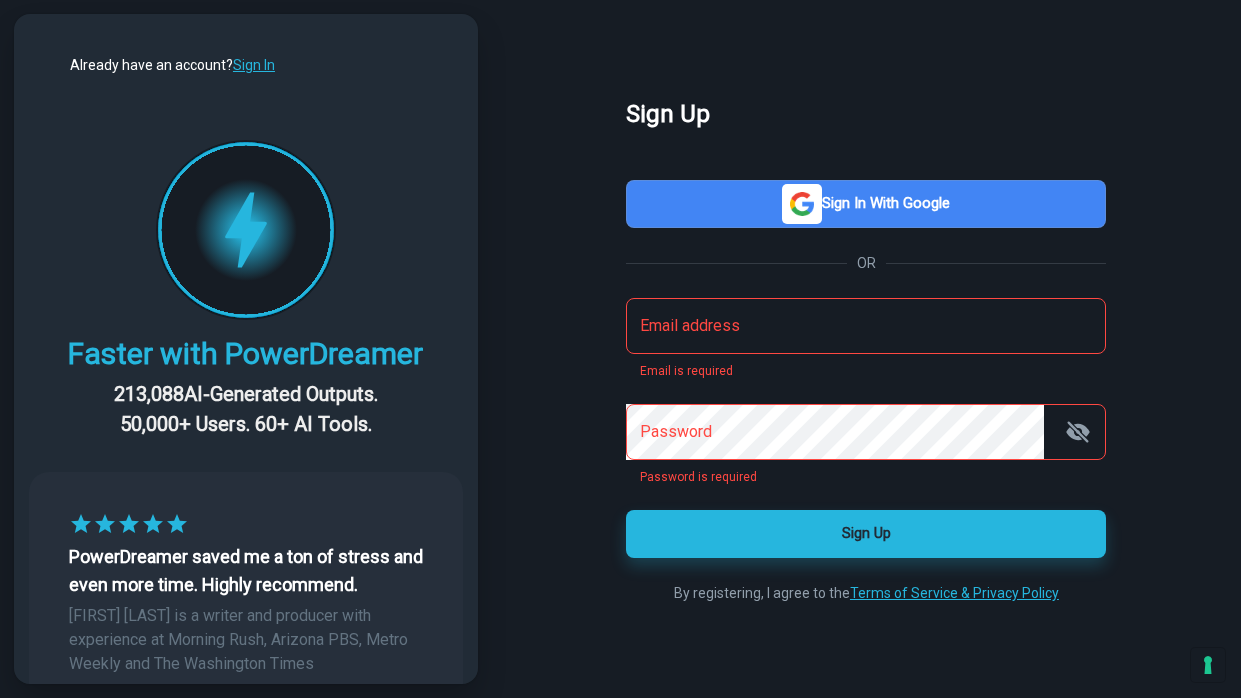 click on "Email address" at bounding box center [866, 326] 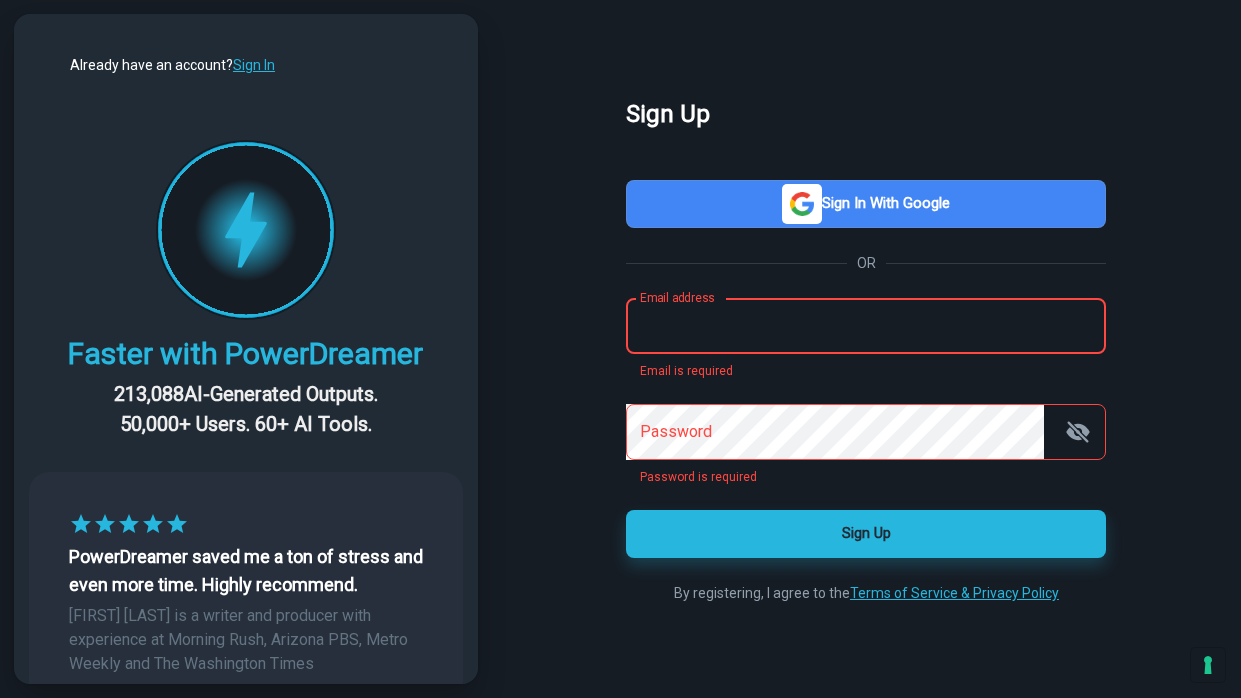 type on "**********" 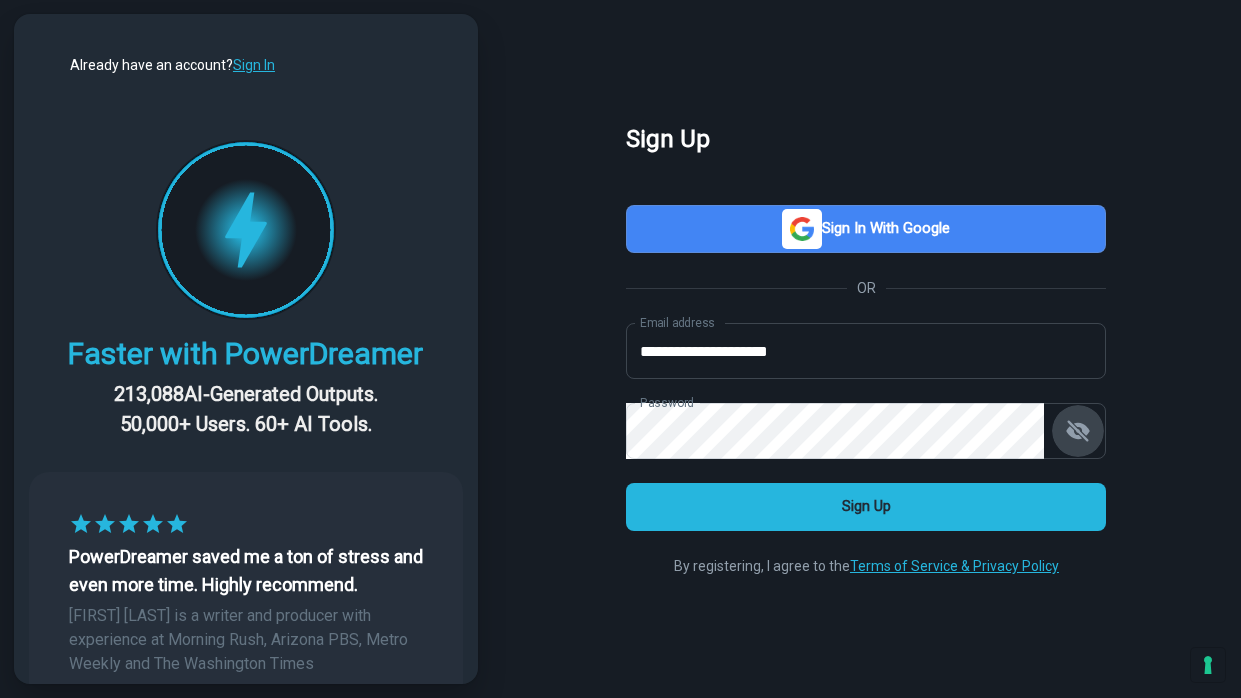 click on "Sign Up" at bounding box center [866, 507] 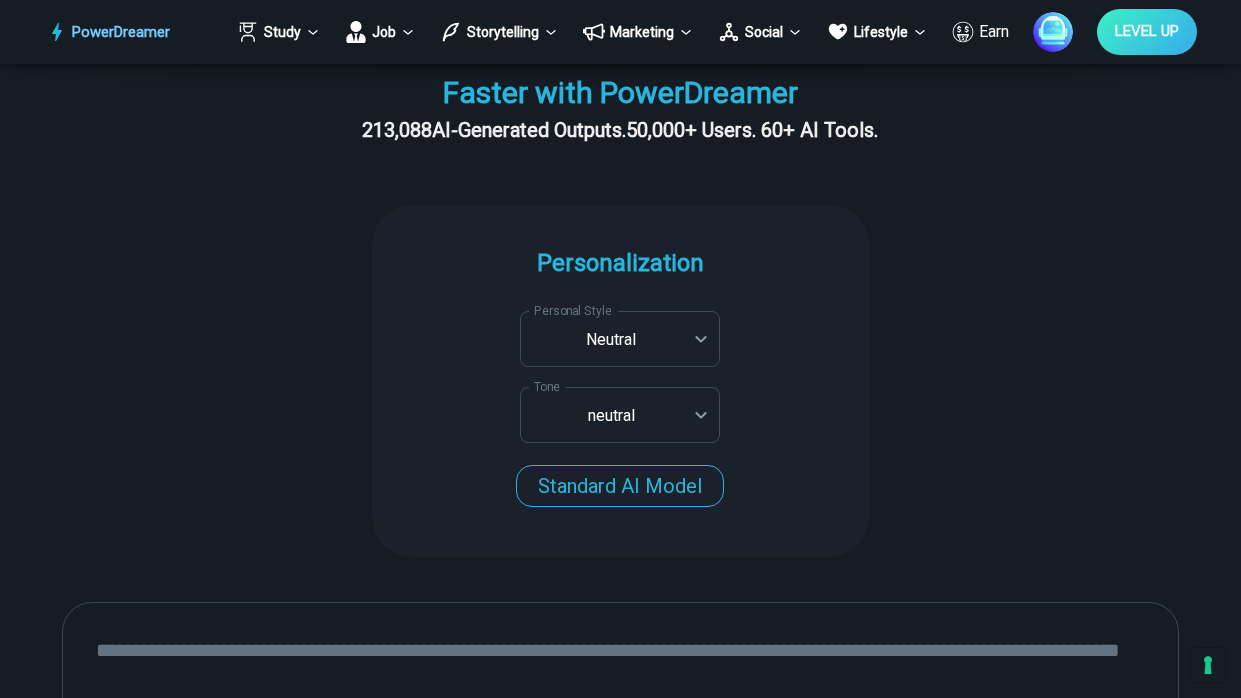 scroll, scrollTop: 454, scrollLeft: 0, axis: vertical 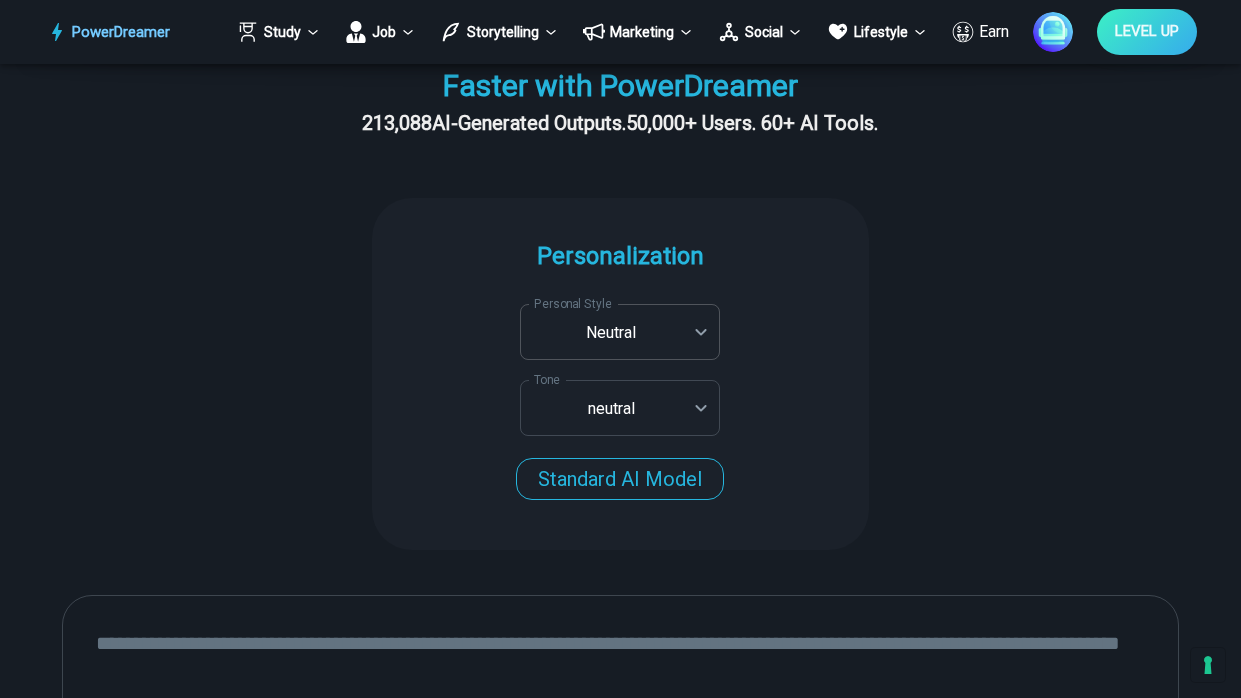 click on "**********" at bounding box center [620, -105] 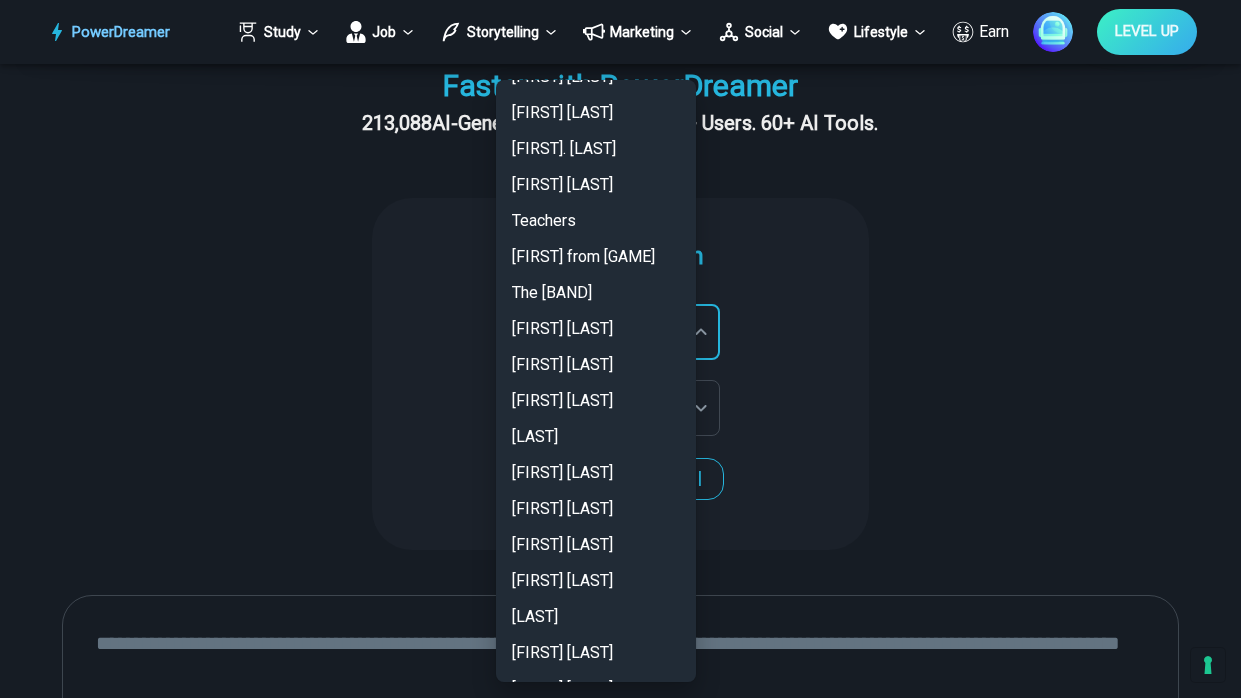 type 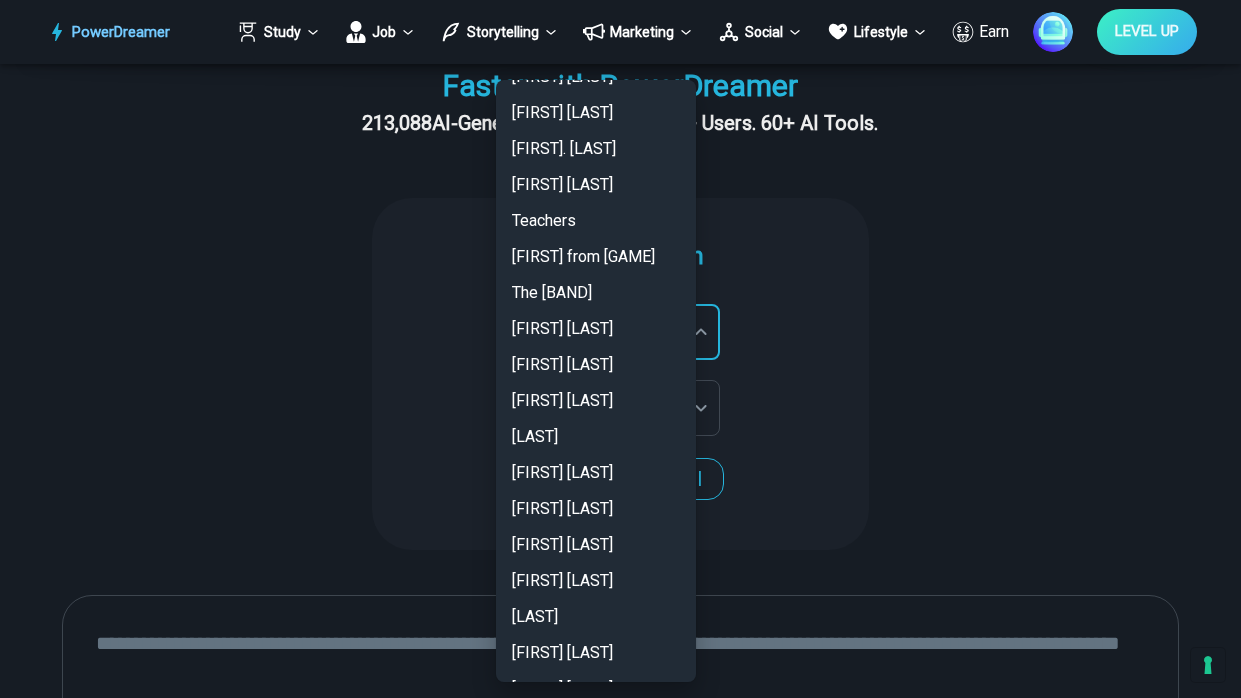 scroll, scrollTop: 4473, scrollLeft: 0, axis: vertical 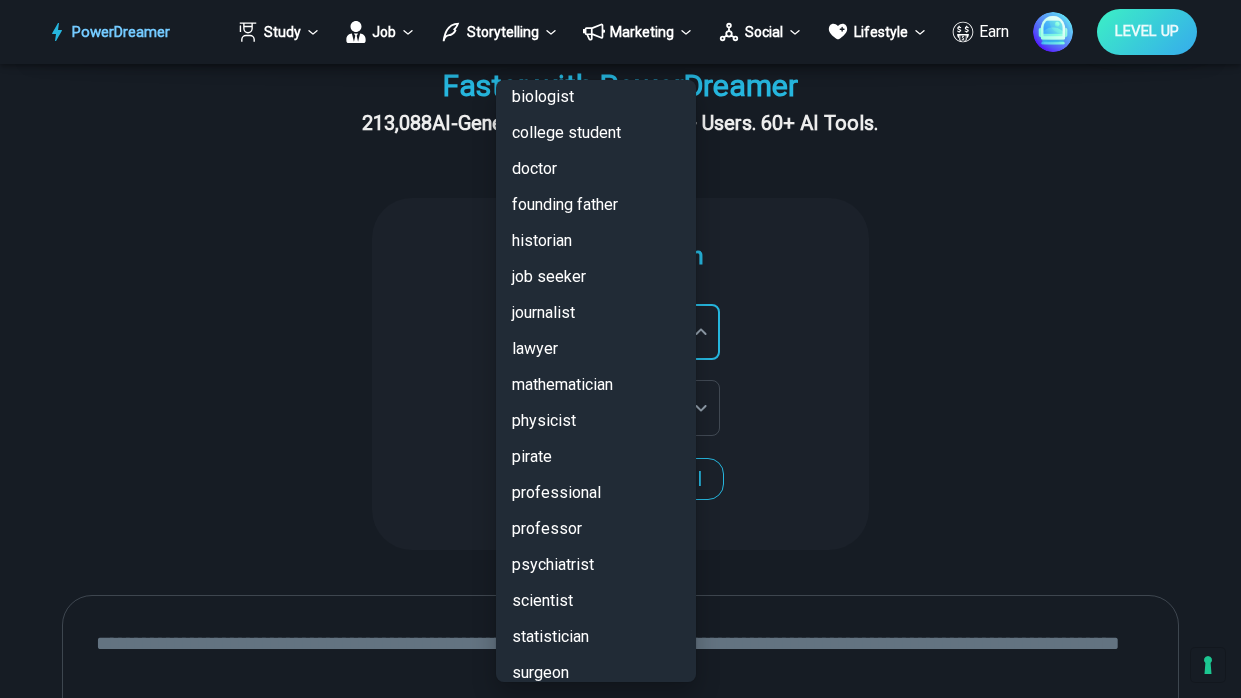 type 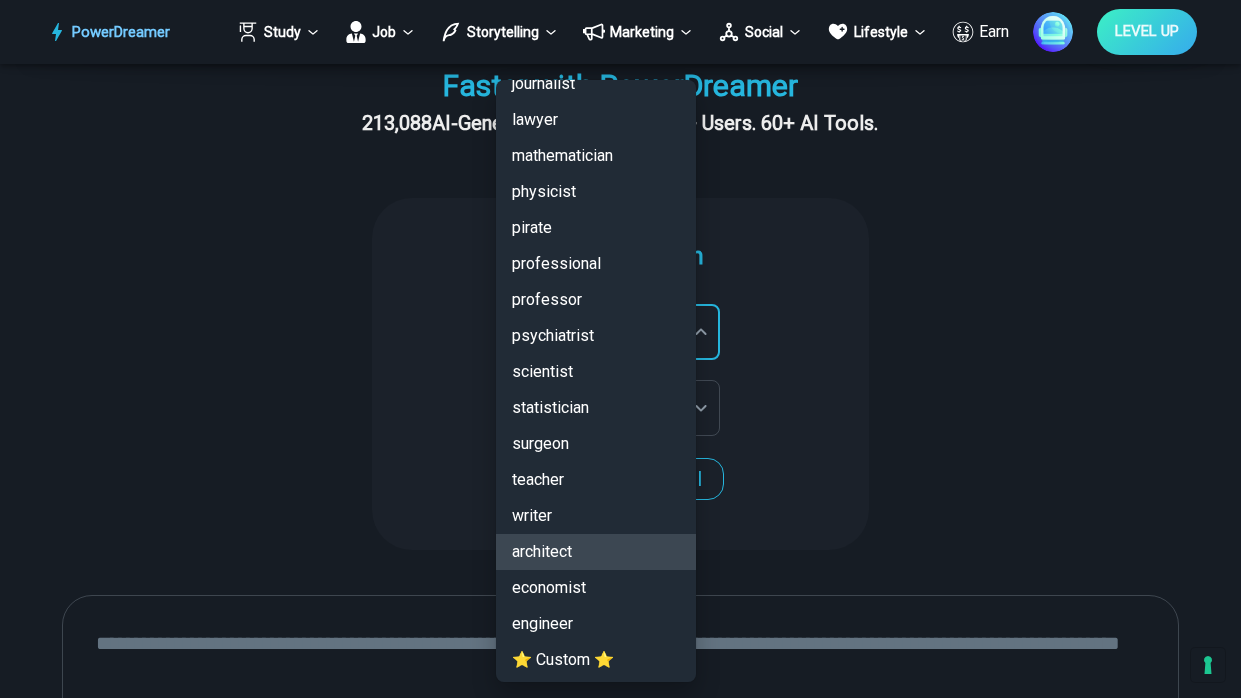 type 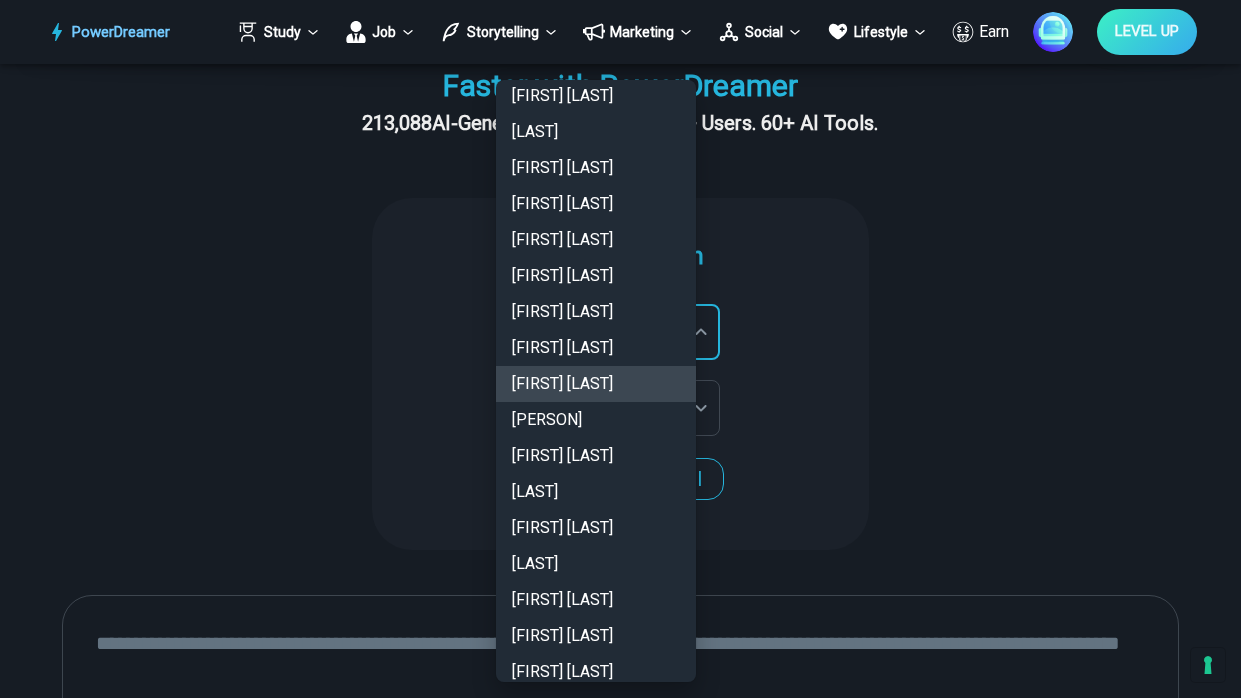 type 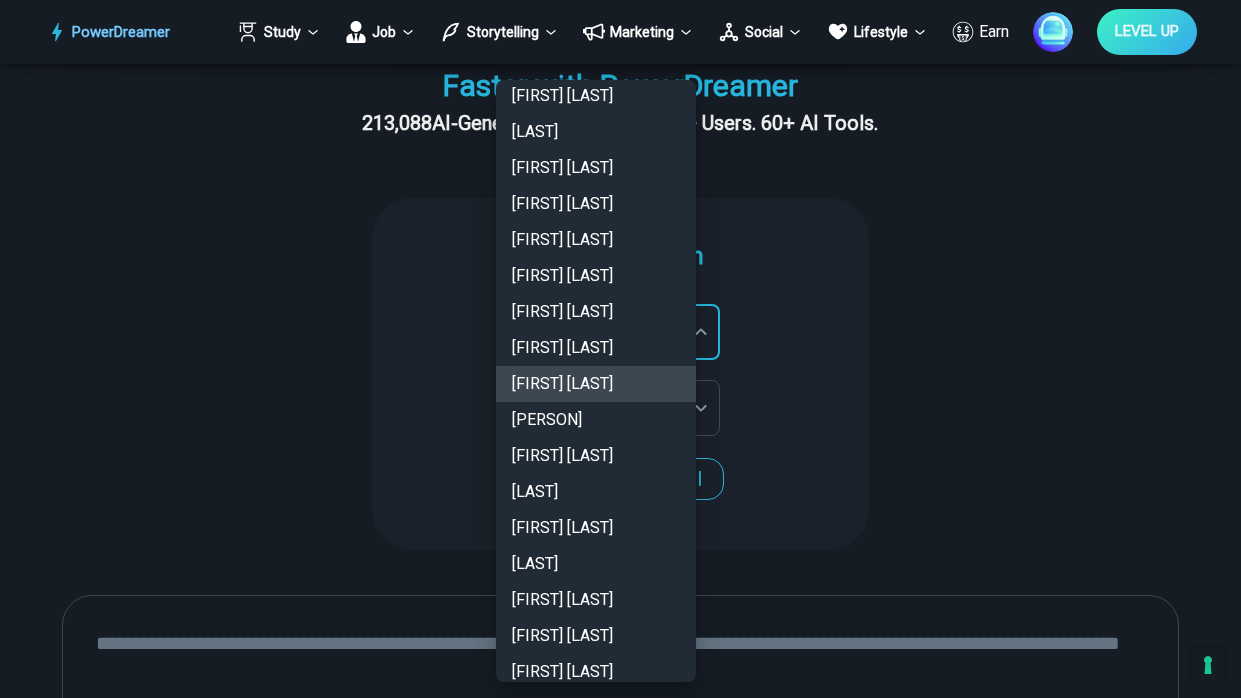 type 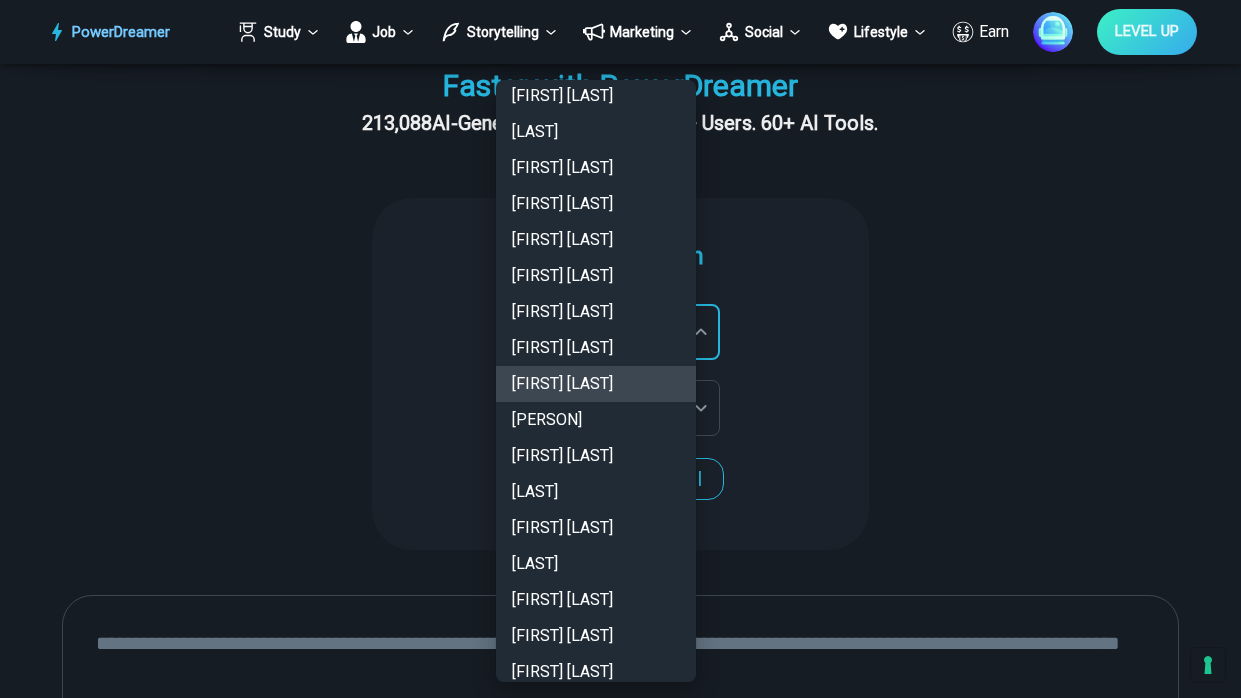 scroll, scrollTop: 4149, scrollLeft: 0, axis: vertical 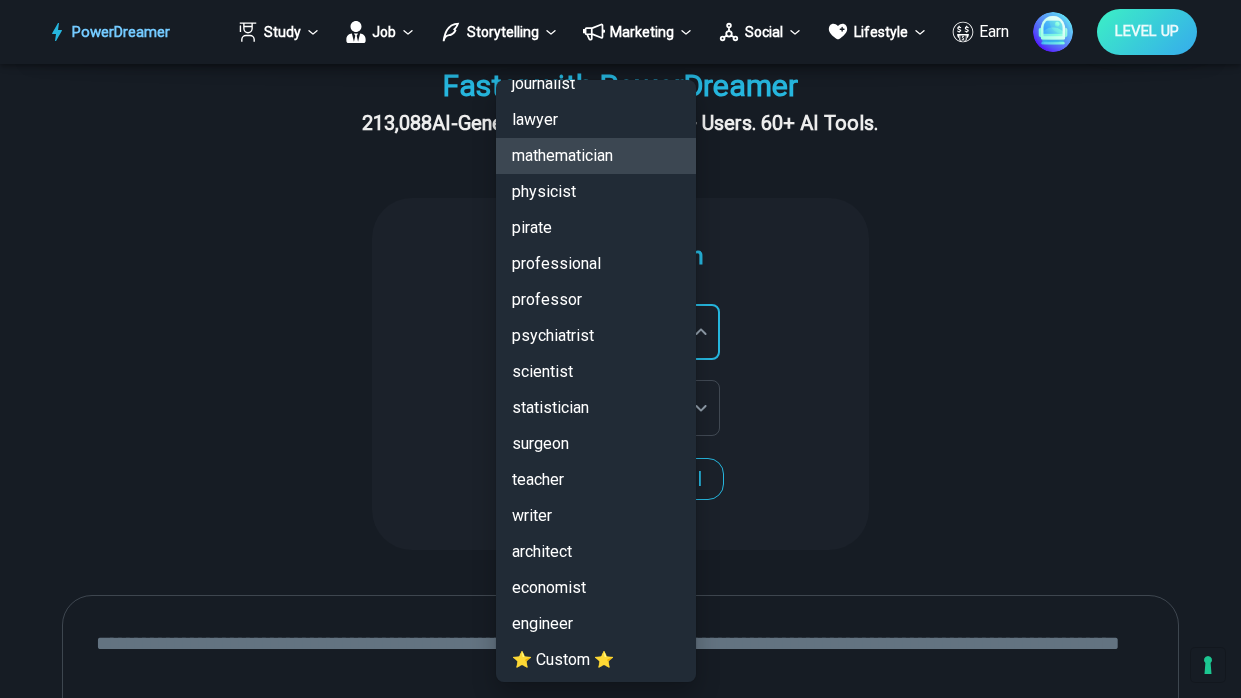 click on "⭐ Custom ⭐" at bounding box center (596, 660) 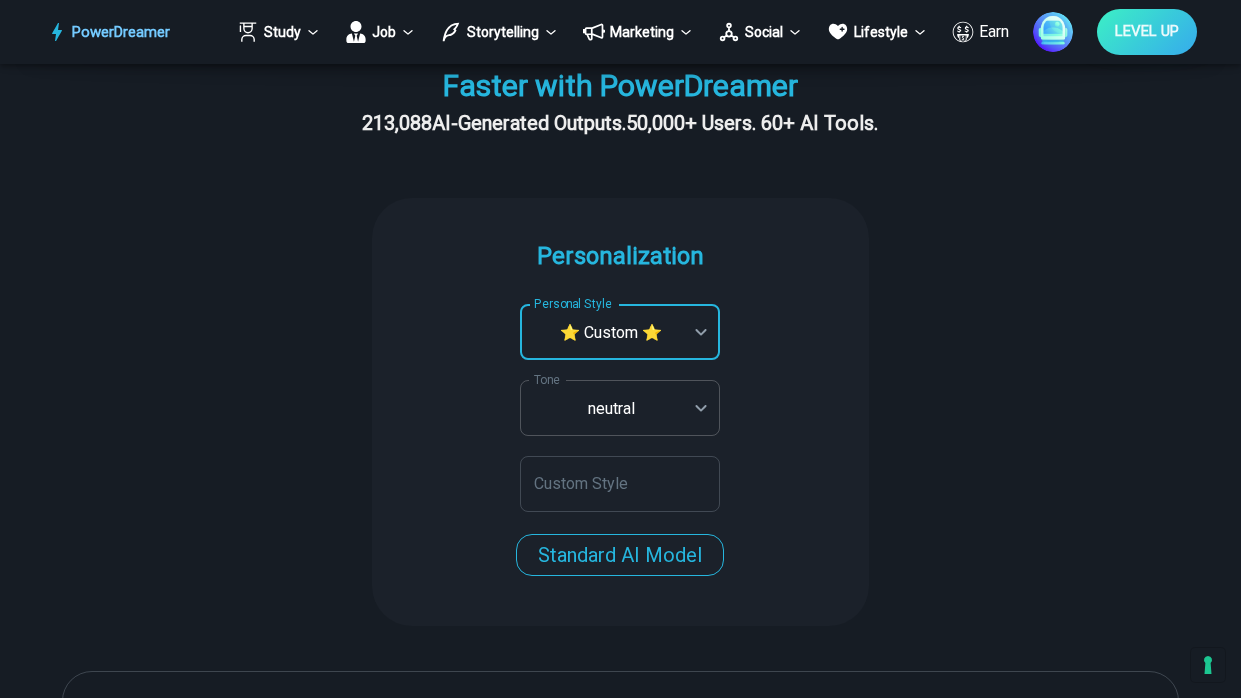 click on "**********" at bounding box center [620, -105] 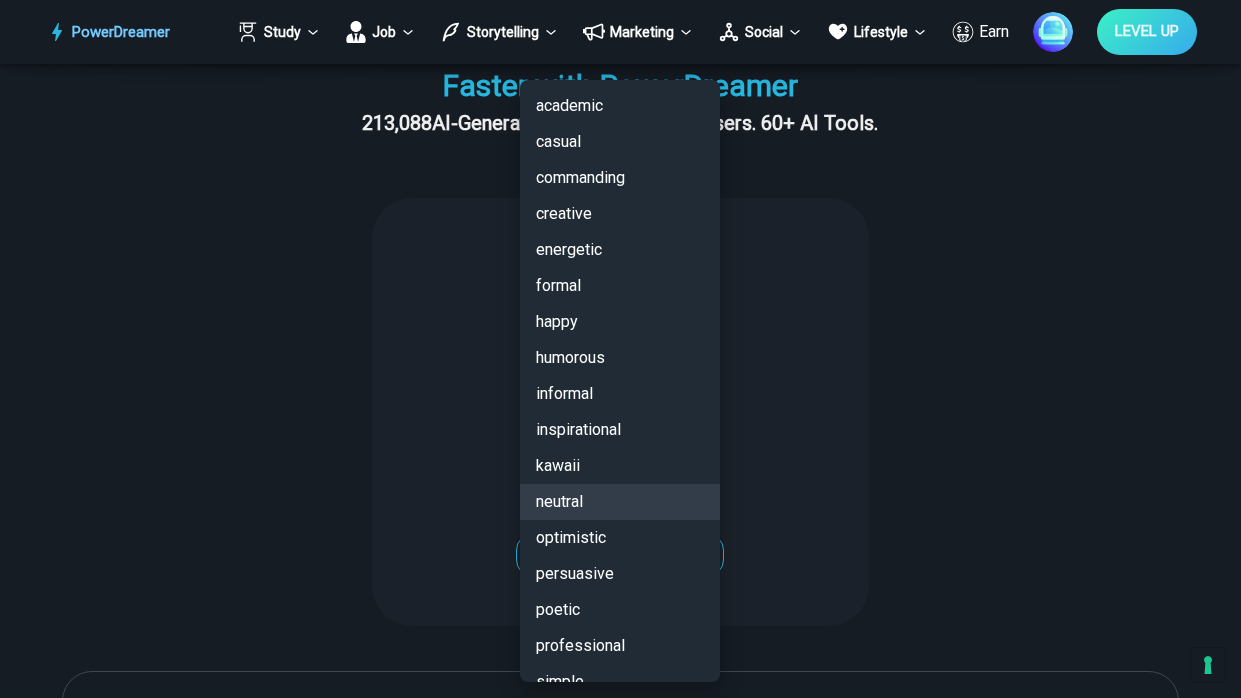 click on "creative" at bounding box center (620, 214) 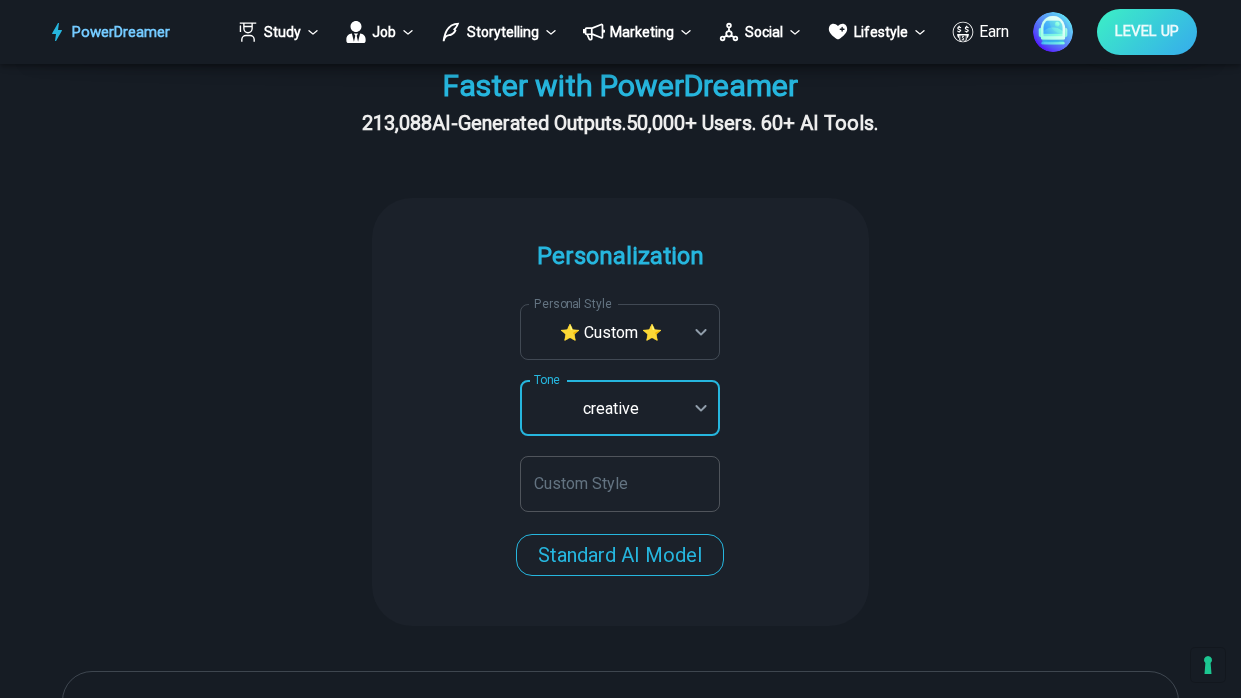 click on "Custom Style" at bounding box center [620, 484] 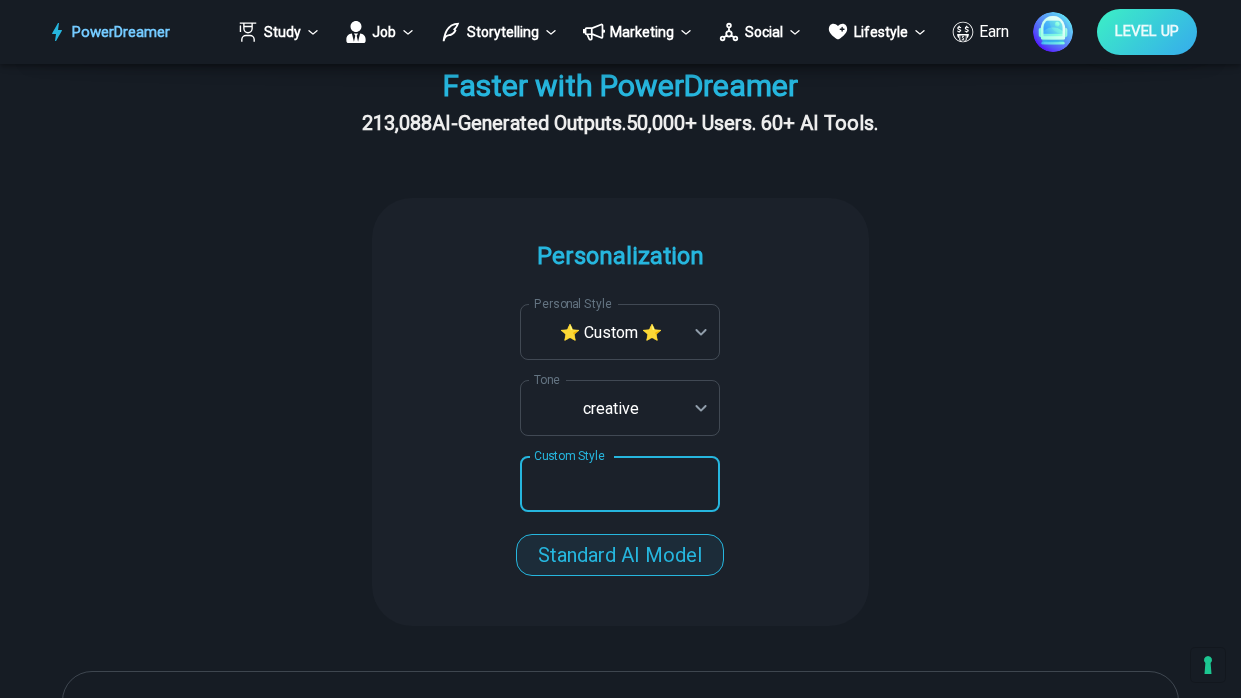 click on "Standard AI Model" at bounding box center (620, 555) 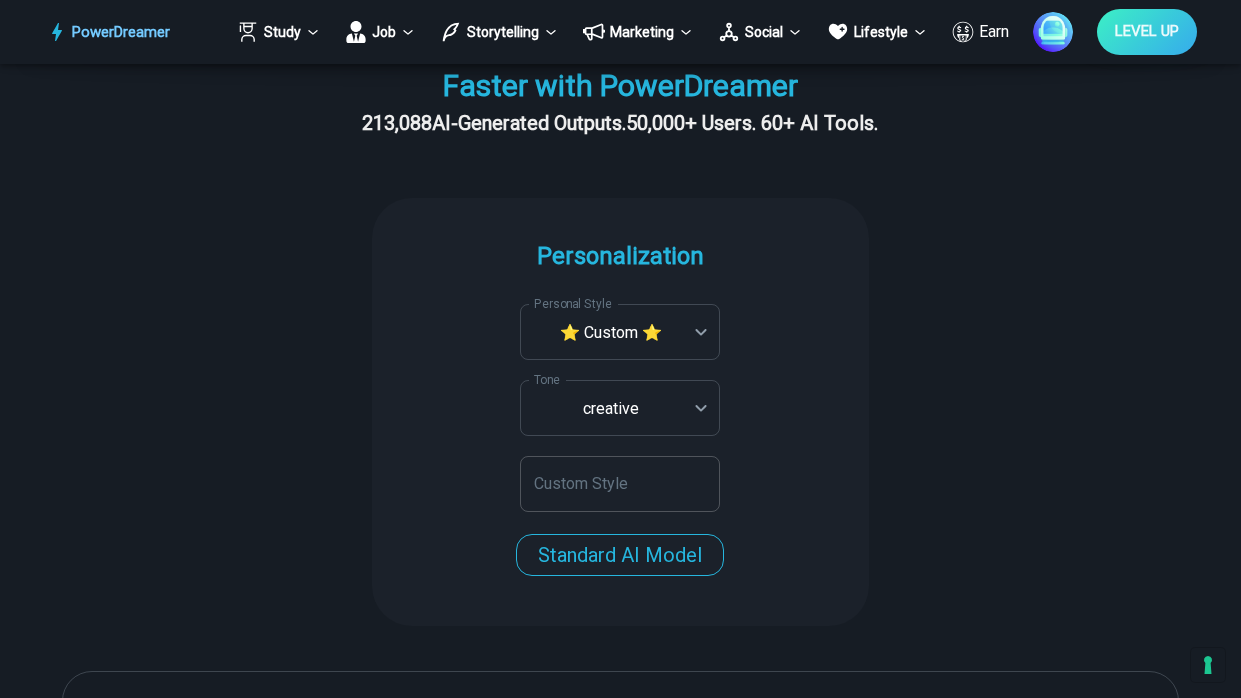 click on "Custom Style" at bounding box center (620, 484) 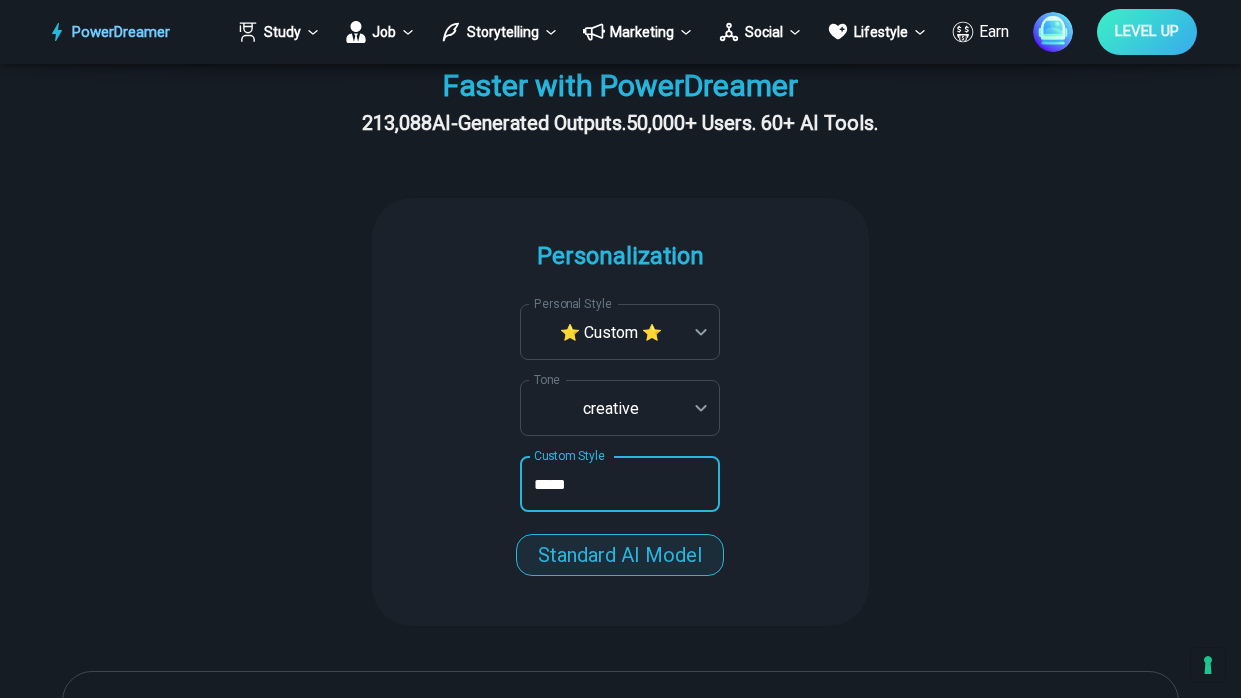 click on "Standard AI Model" at bounding box center (620, 555) 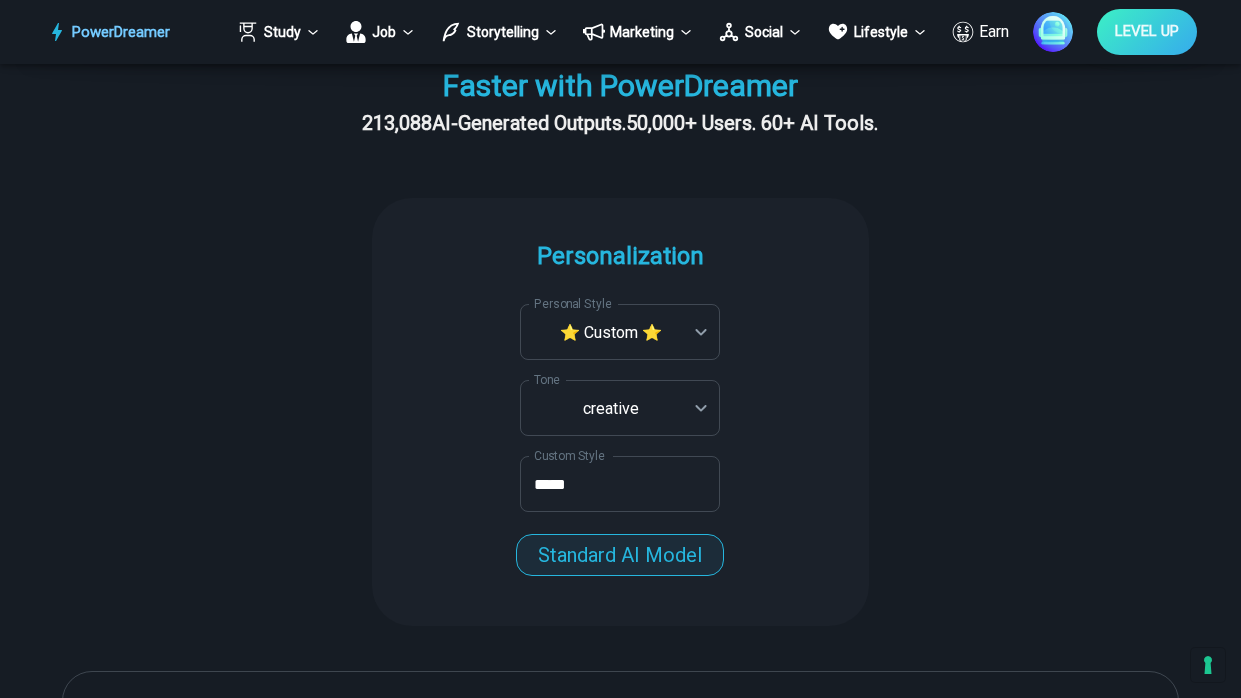 click on "Standard AI Model" at bounding box center (620, 555) 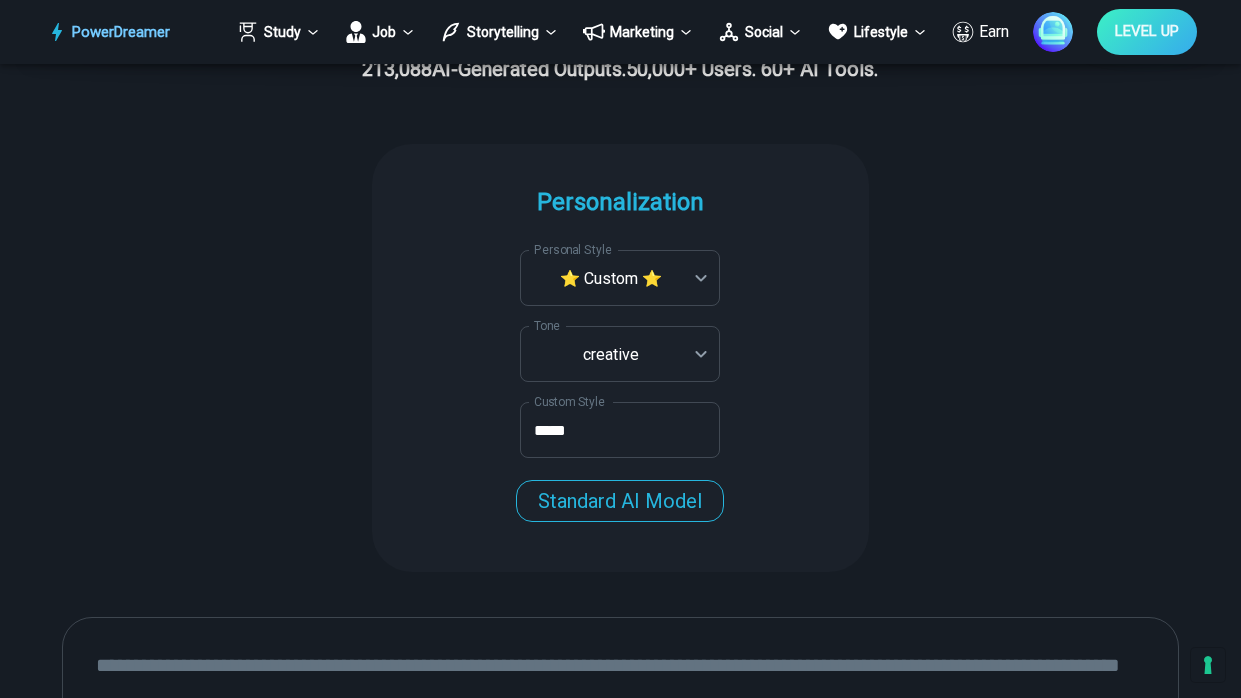 scroll, scrollTop: 503, scrollLeft: 0, axis: vertical 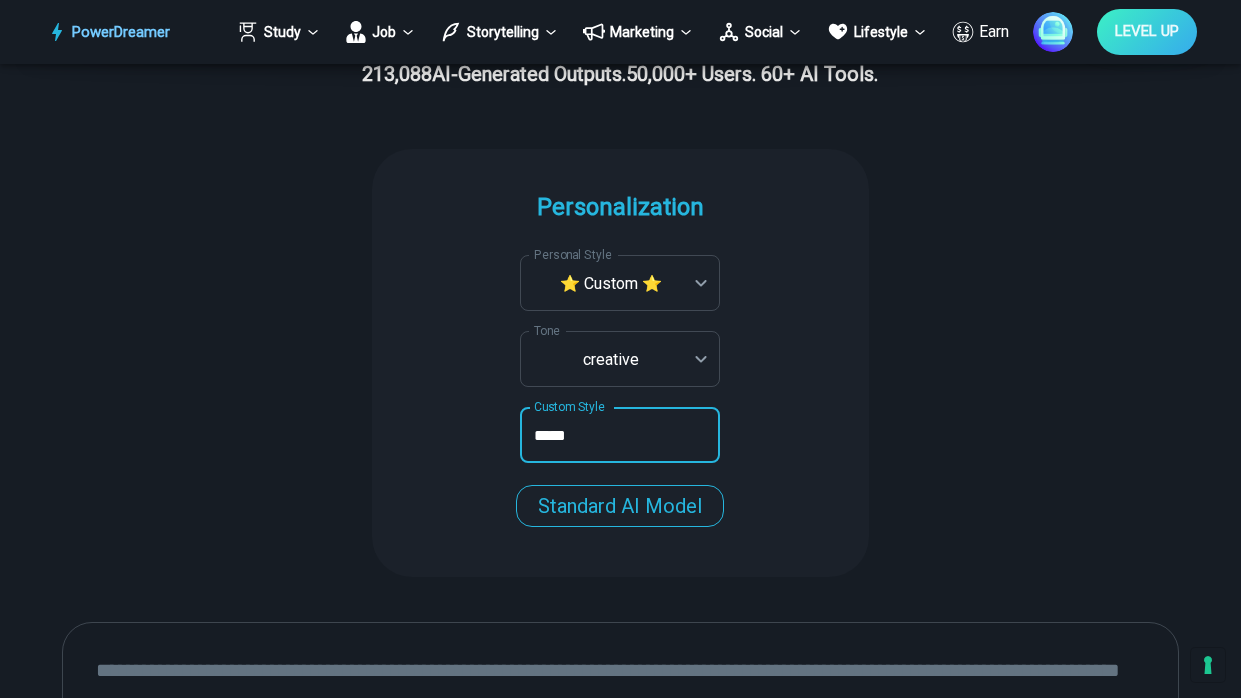 click on "*****" at bounding box center [620, 435] 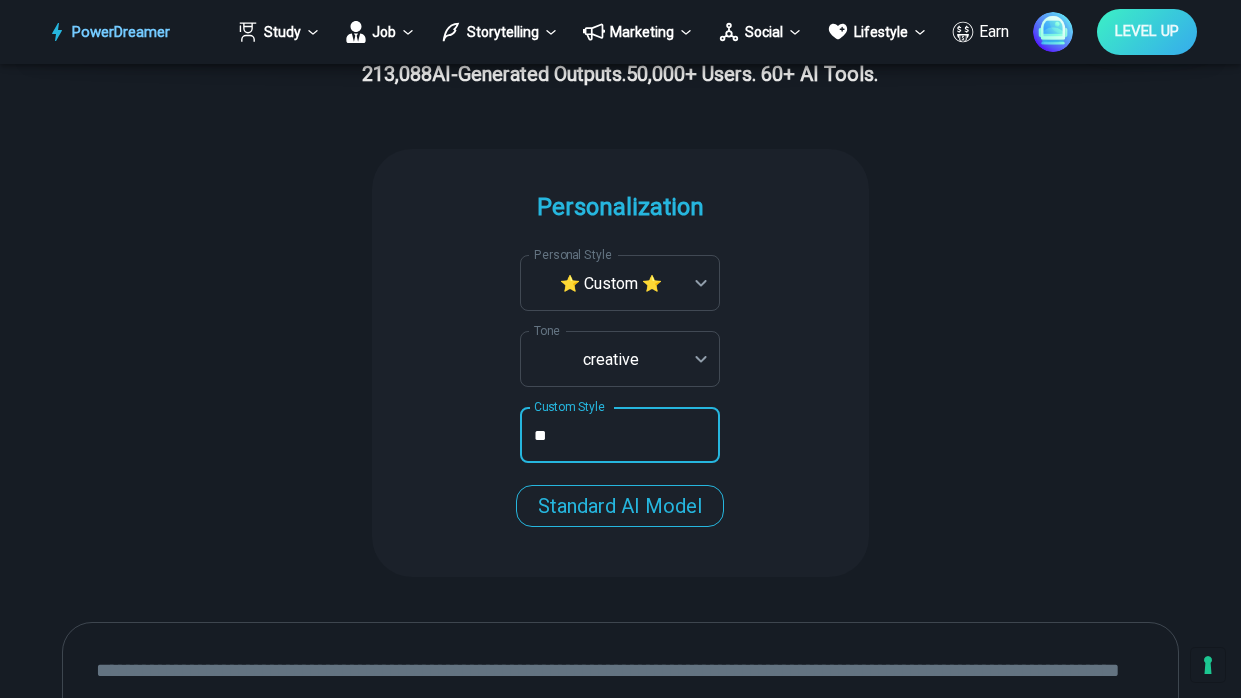 type on "*" 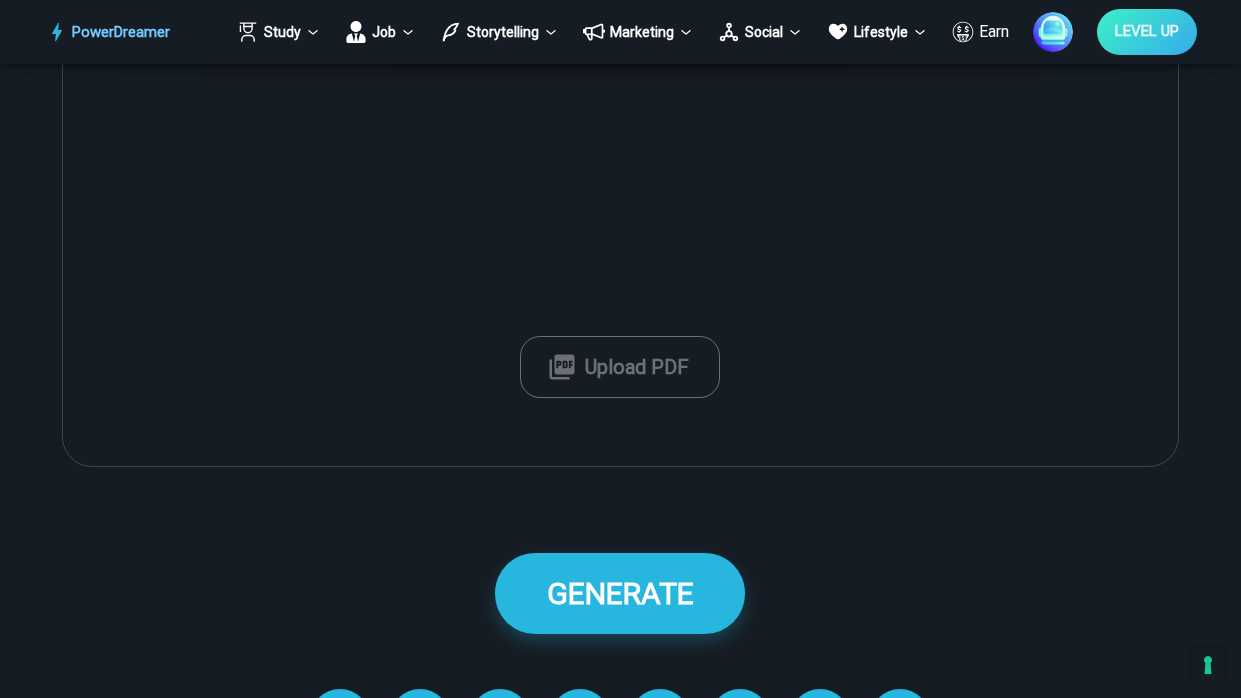 scroll, scrollTop: 1201, scrollLeft: 0, axis: vertical 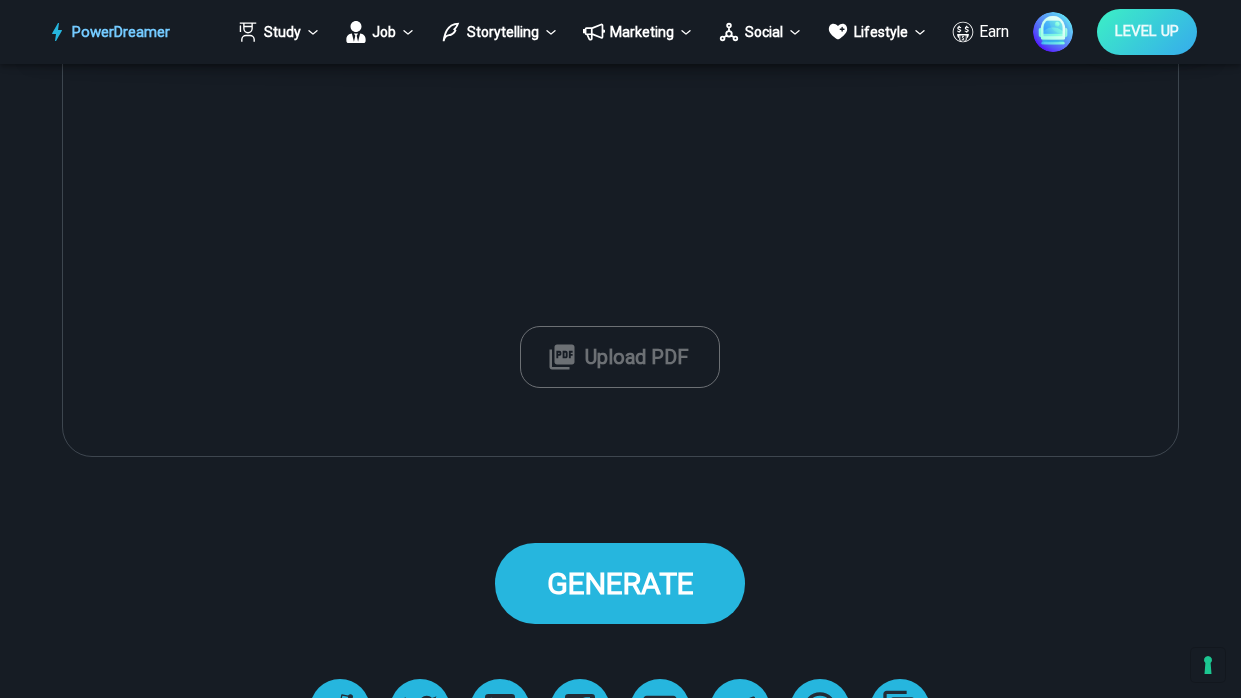 type on "*****" 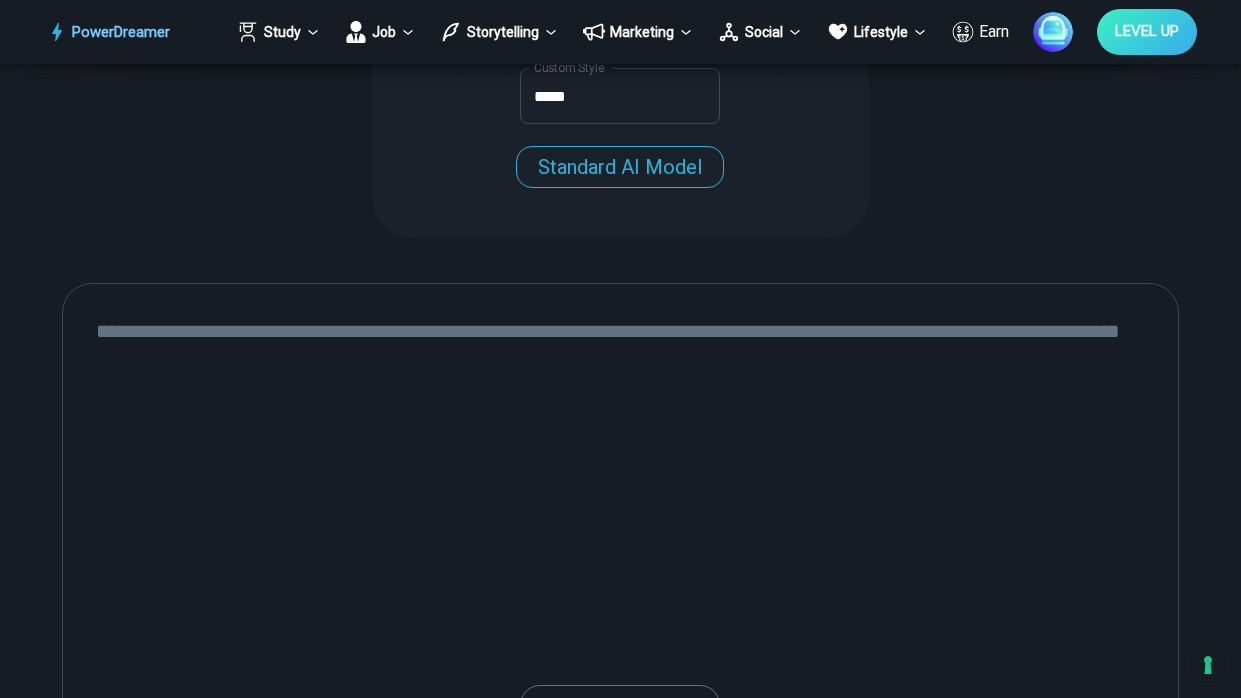 scroll, scrollTop: 829, scrollLeft: 0, axis: vertical 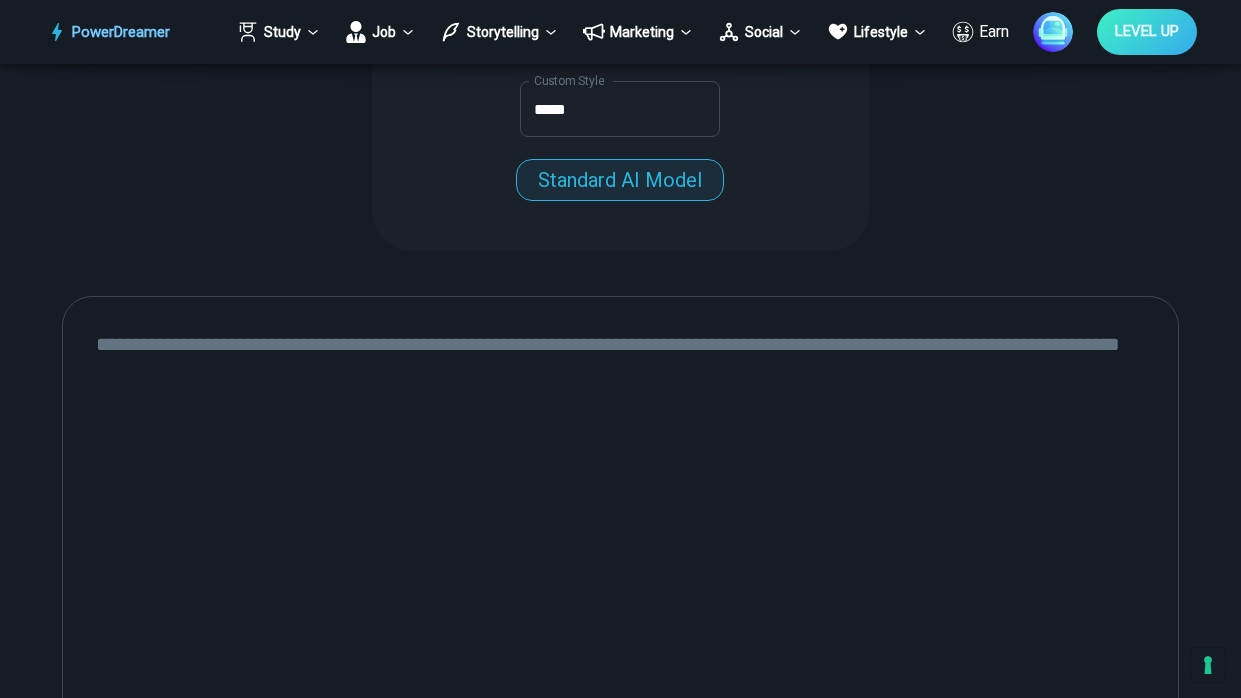 click on "Standard AI Model" at bounding box center [620, 180] 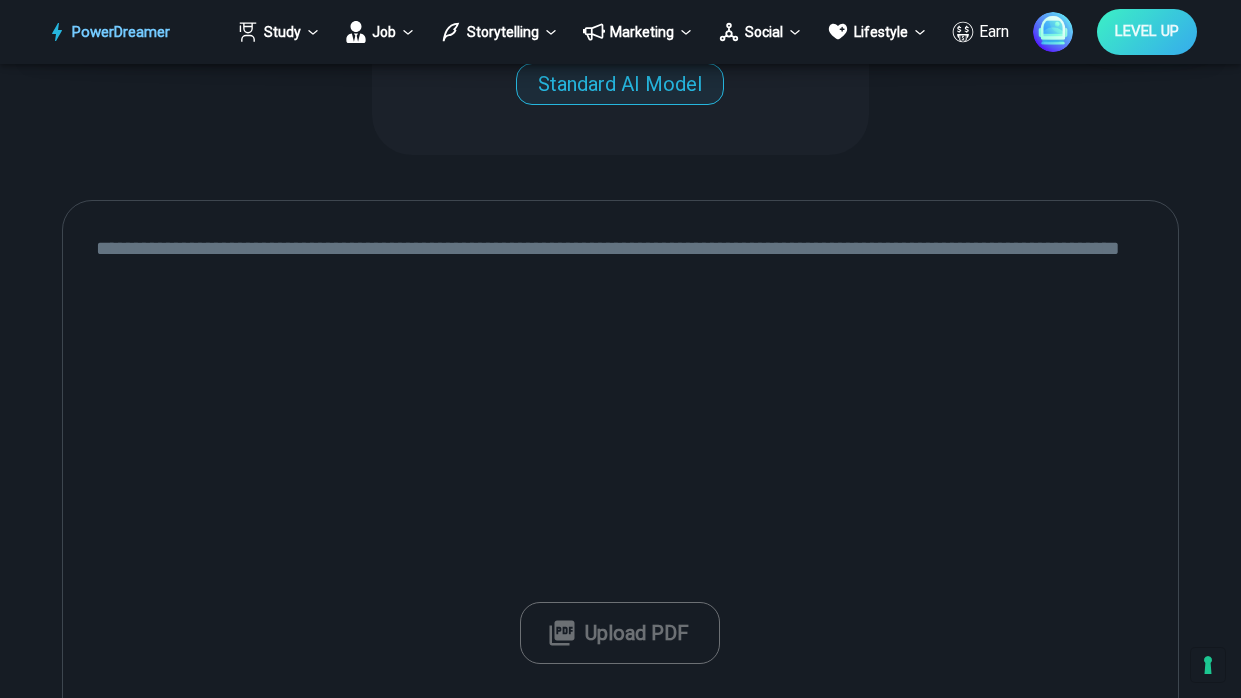 scroll, scrollTop: 944, scrollLeft: 0, axis: vertical 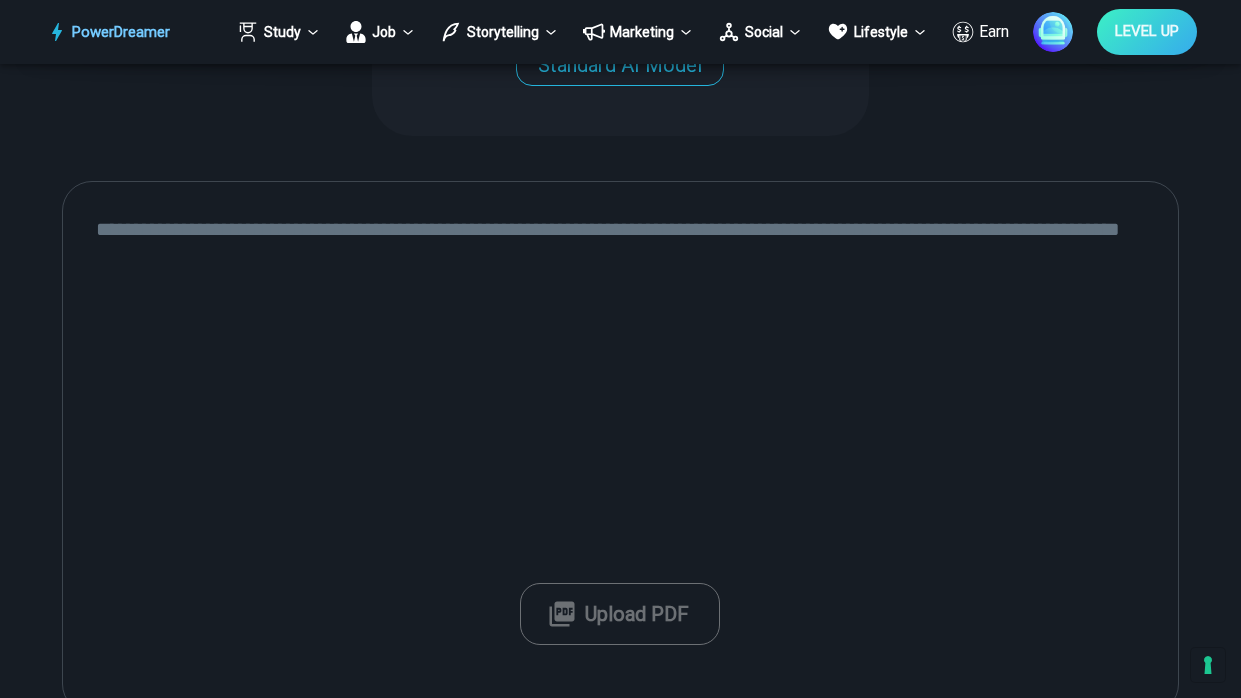 click on "Upload PDF" at bounding box center (620, 614) 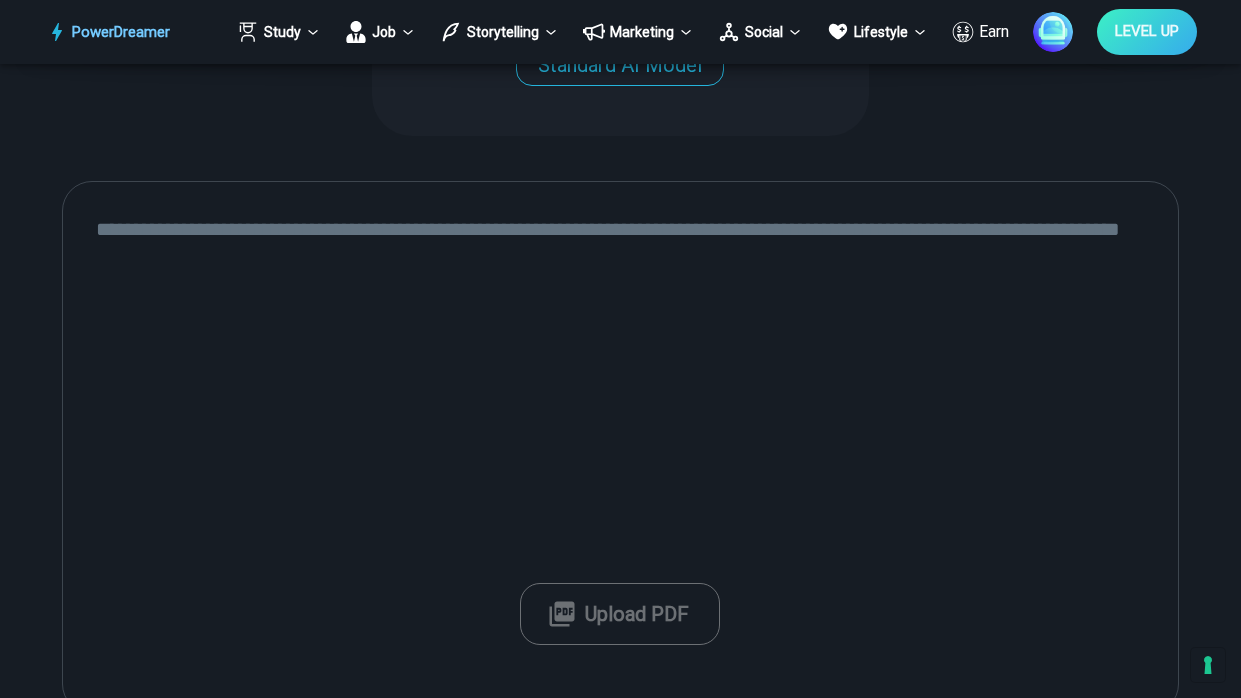 scroll, scrollTop: 0, scrollLeft: 0, axis: both 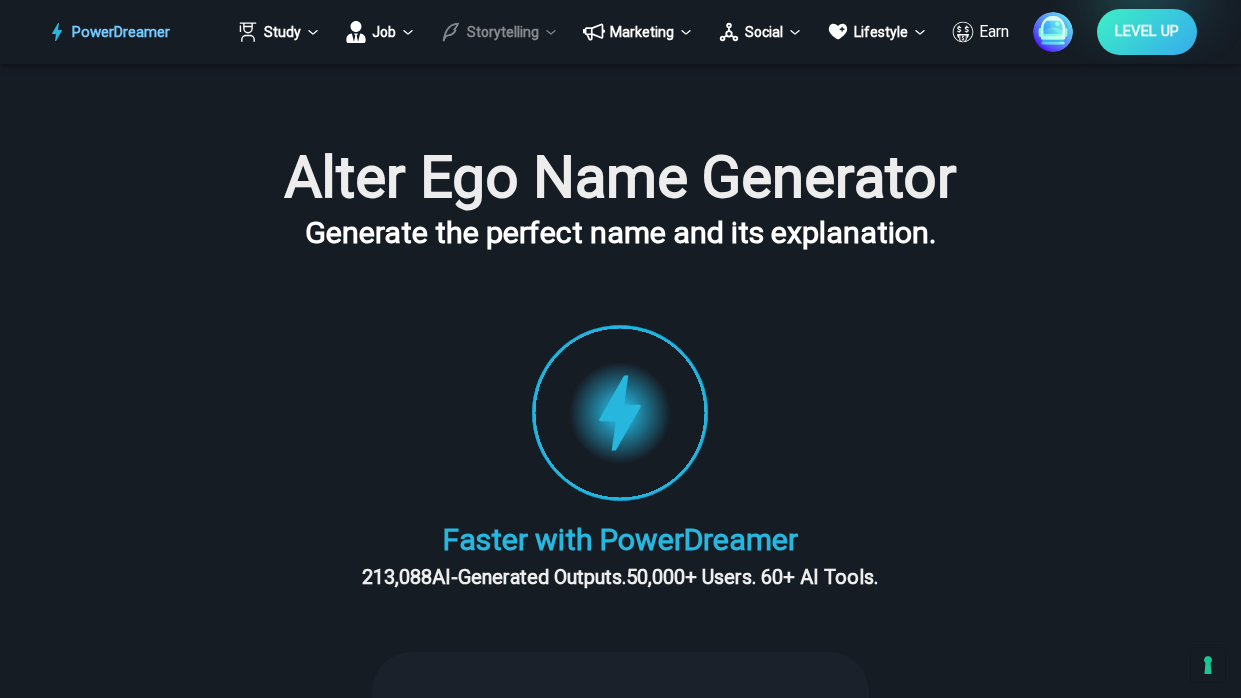click on "Storytelling" at bounding box center (279, 32) 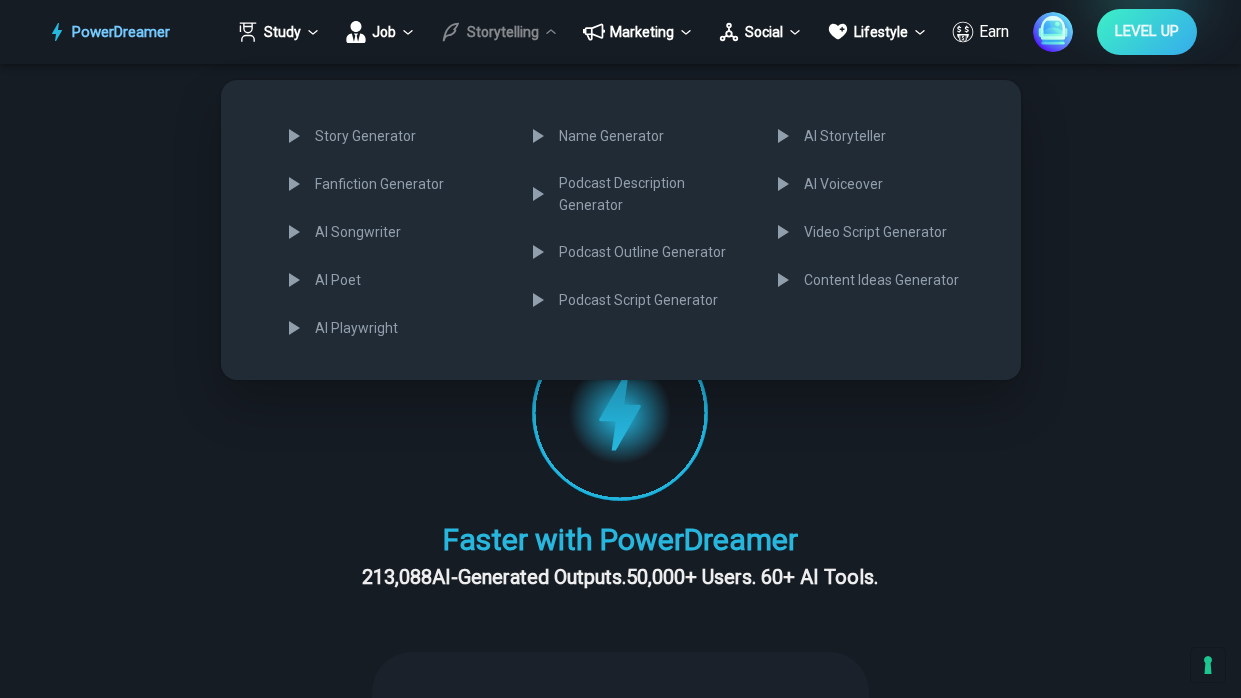 click at bounding box center (620, 349) 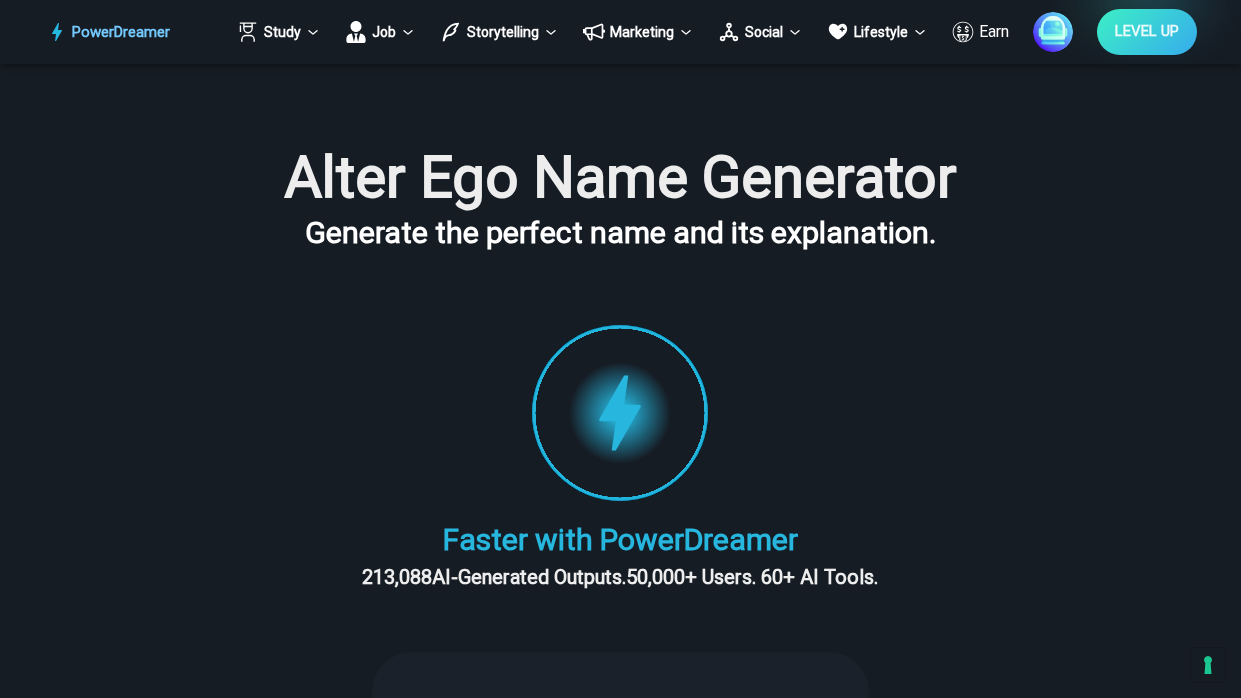 click at bounding box center [1053, 32] 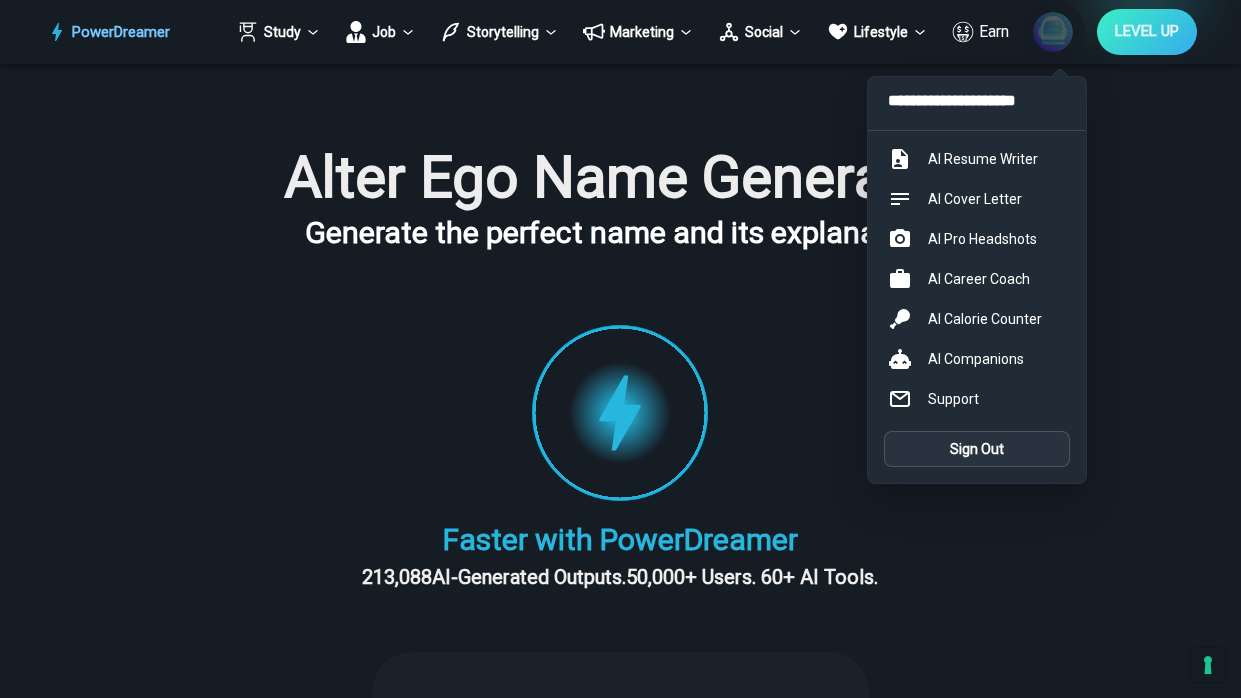 click on "Sign Out" at bounding box center [977, 449] 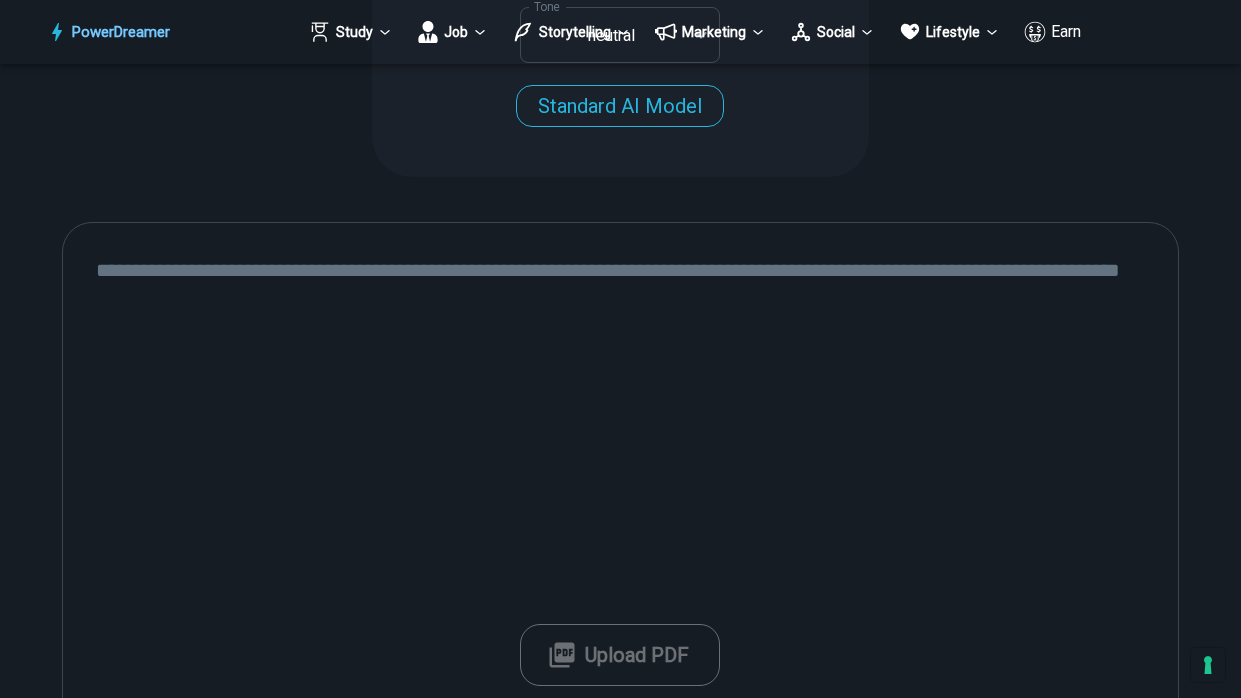 scroll, scrollTop: 0, scrollLeft: 0, axis: both 